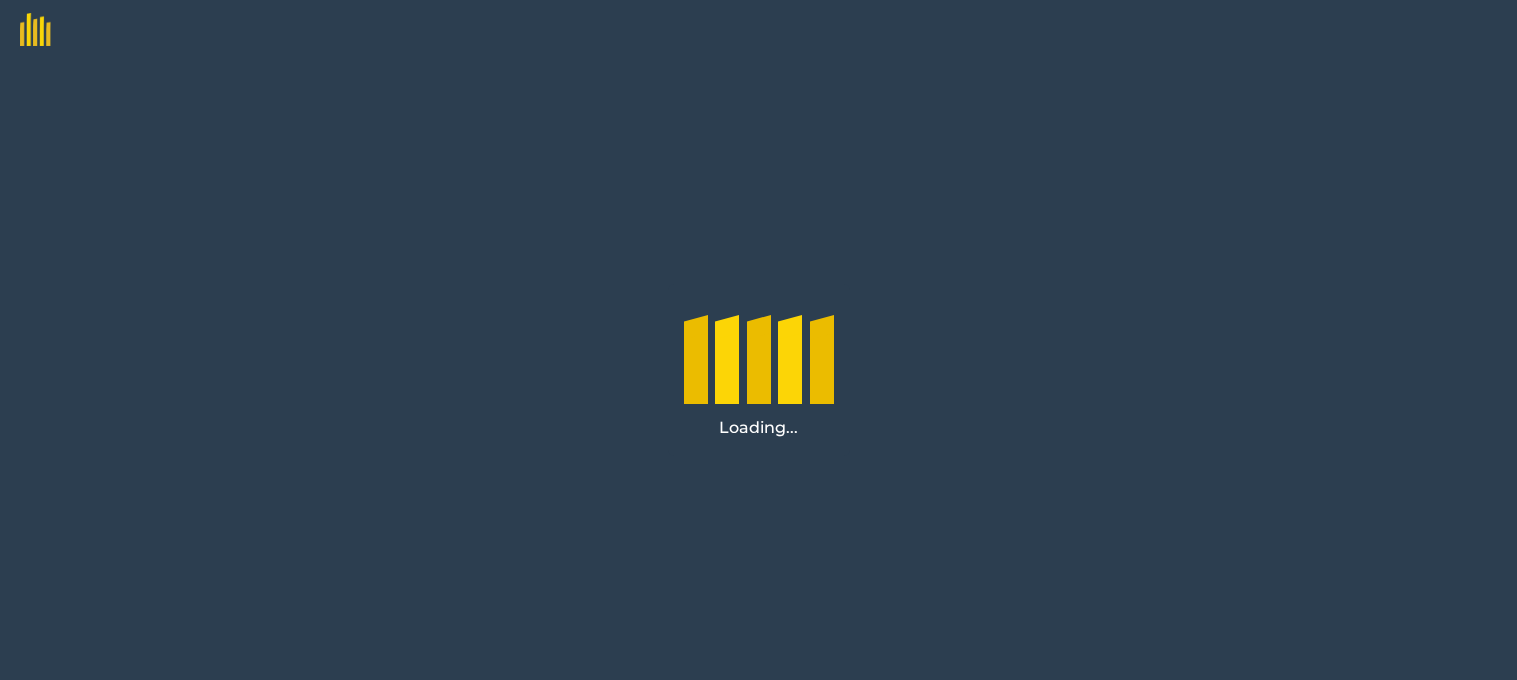 scroll, scrollTop: 0, scrollLeft: 0, axis: both 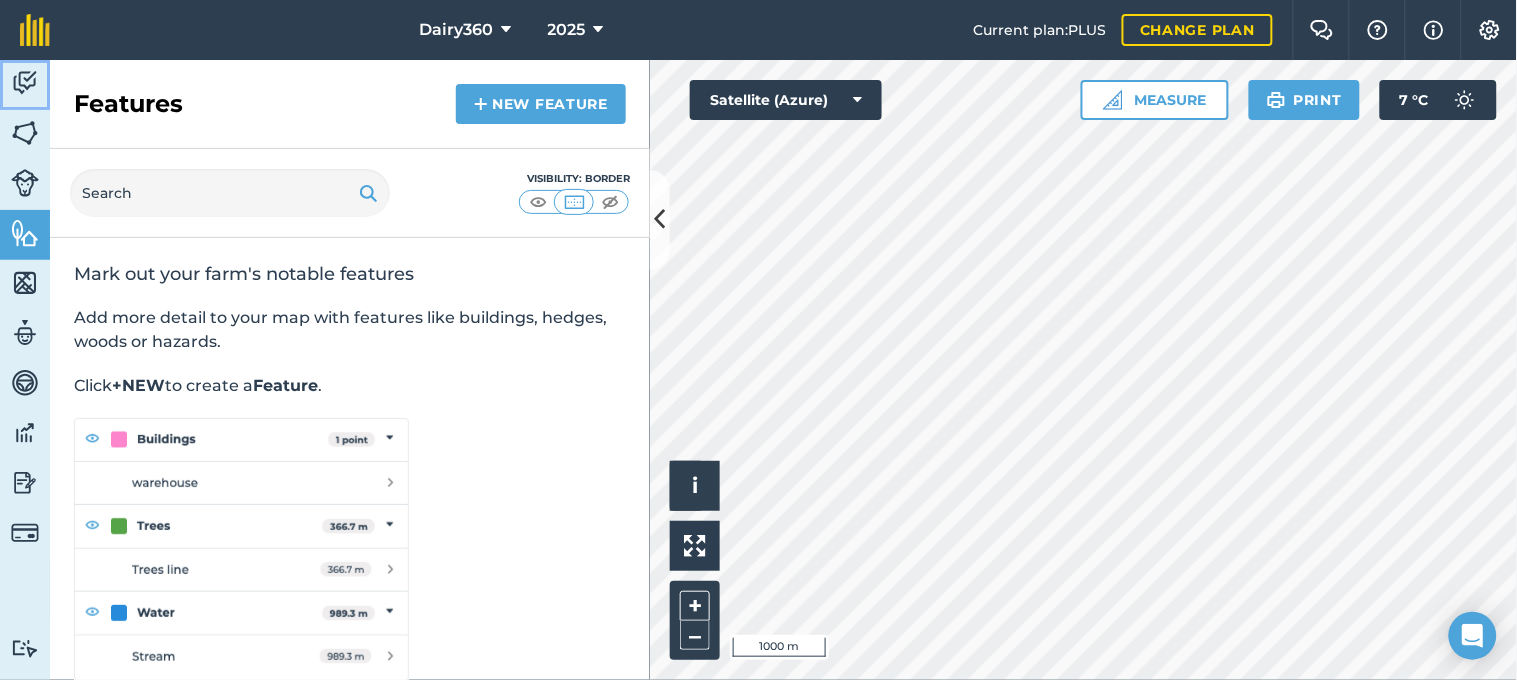 click at bounding box center (25, 83) 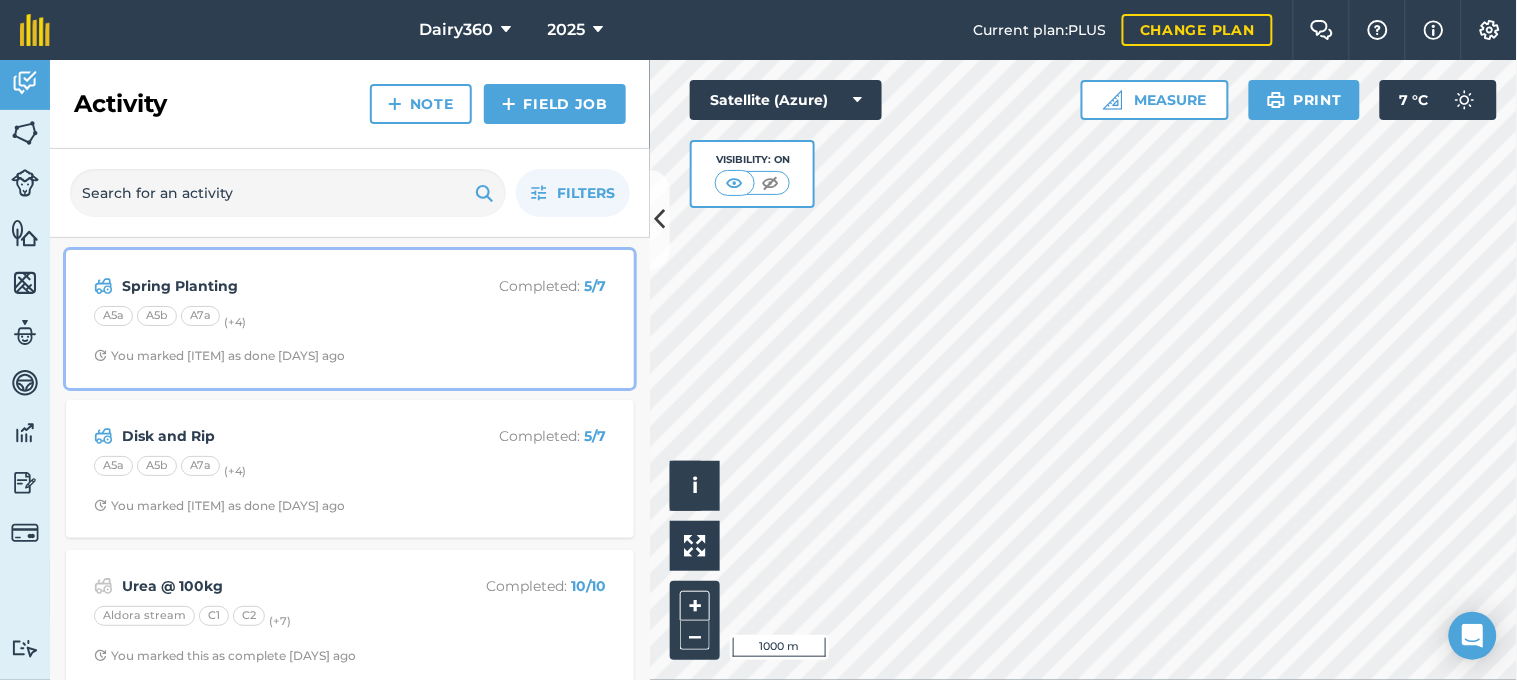 click on "Spring Planting" at bounding box center [280, 286] 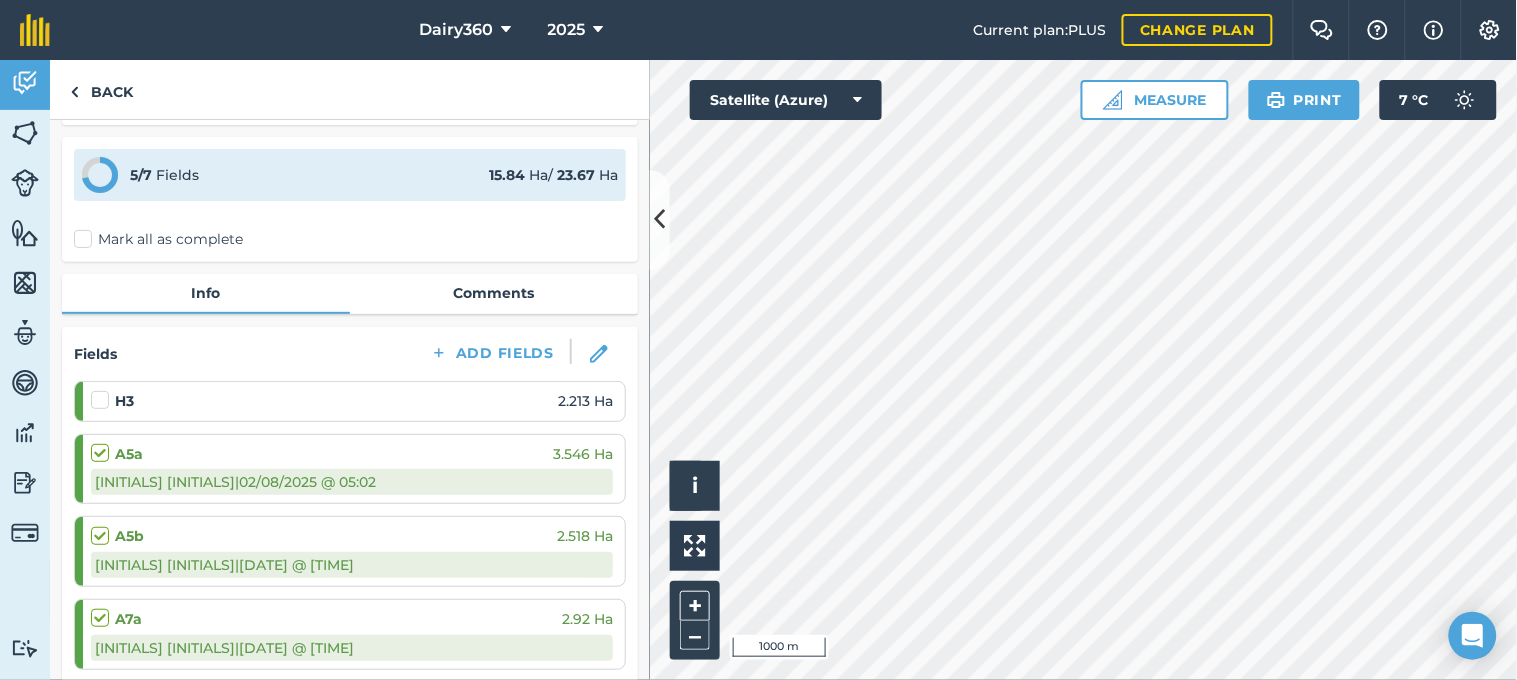 scroll, scrollTop: 147, scrollLeft: 0, axis: vertical 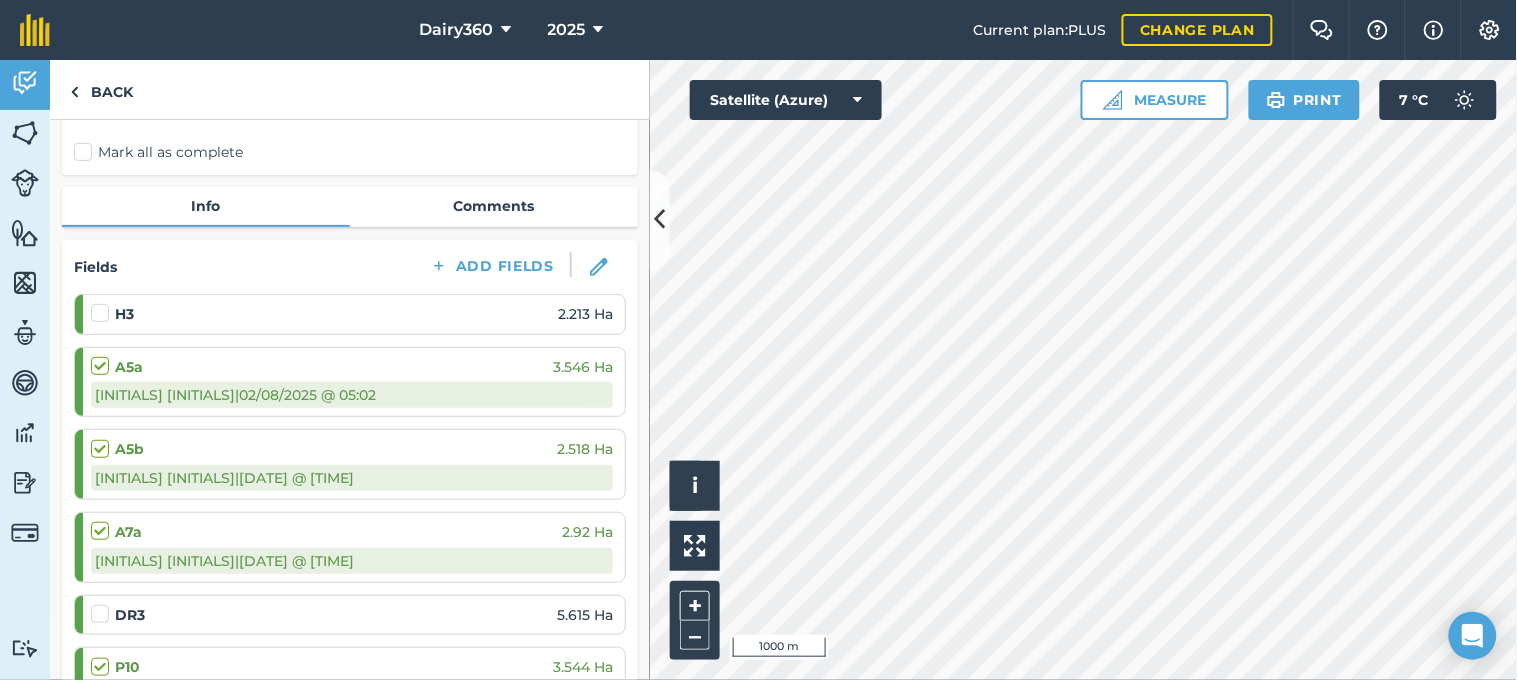 click at bounding box center (103, 303) 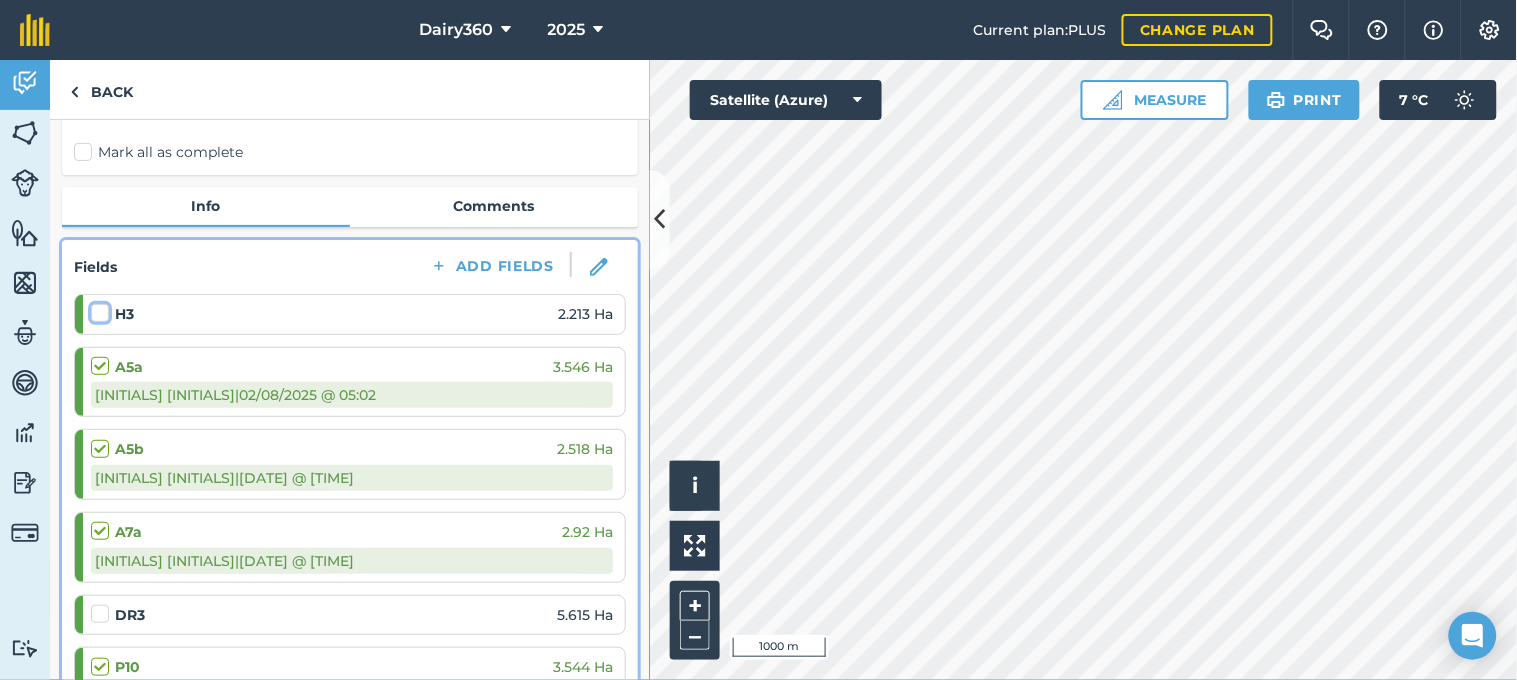 click at bounding box center (97, 309) 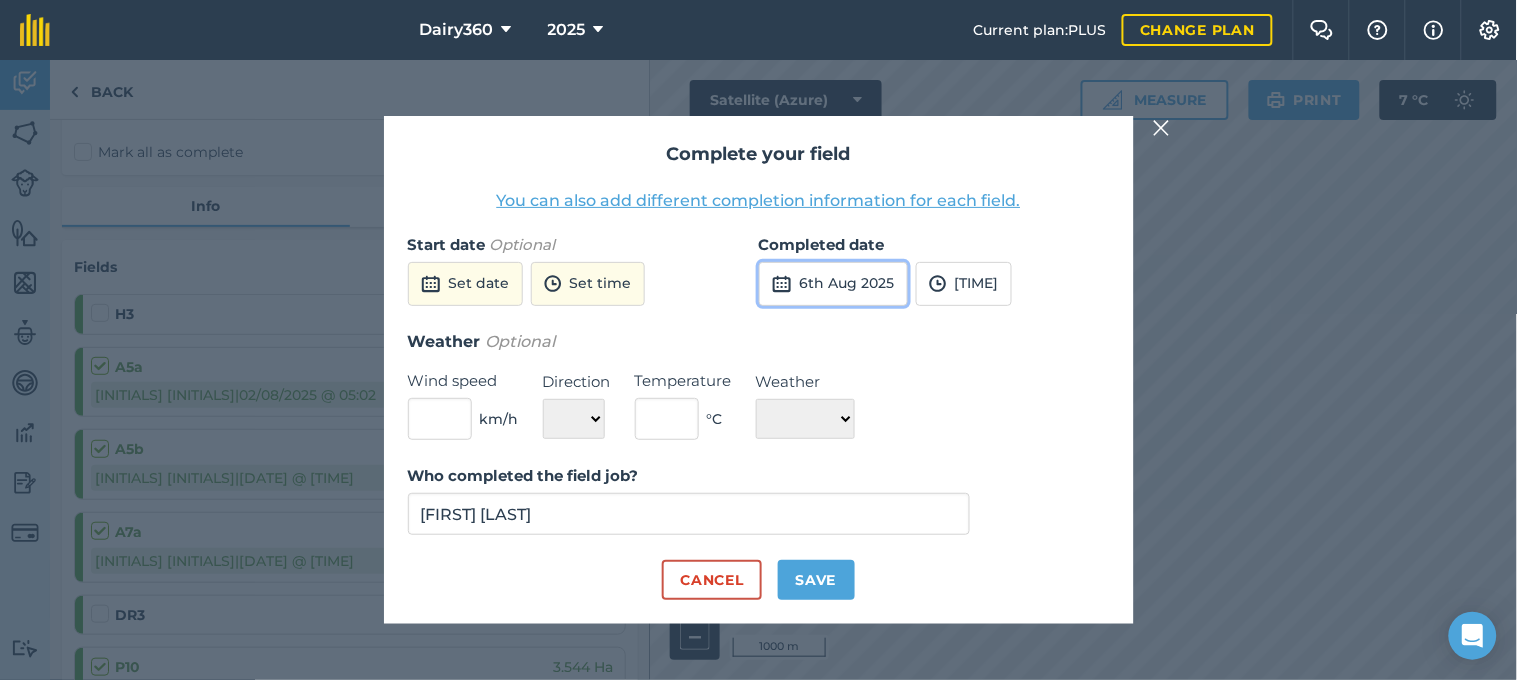click on "6th Aug 2025" at bounding box center [833, 284] 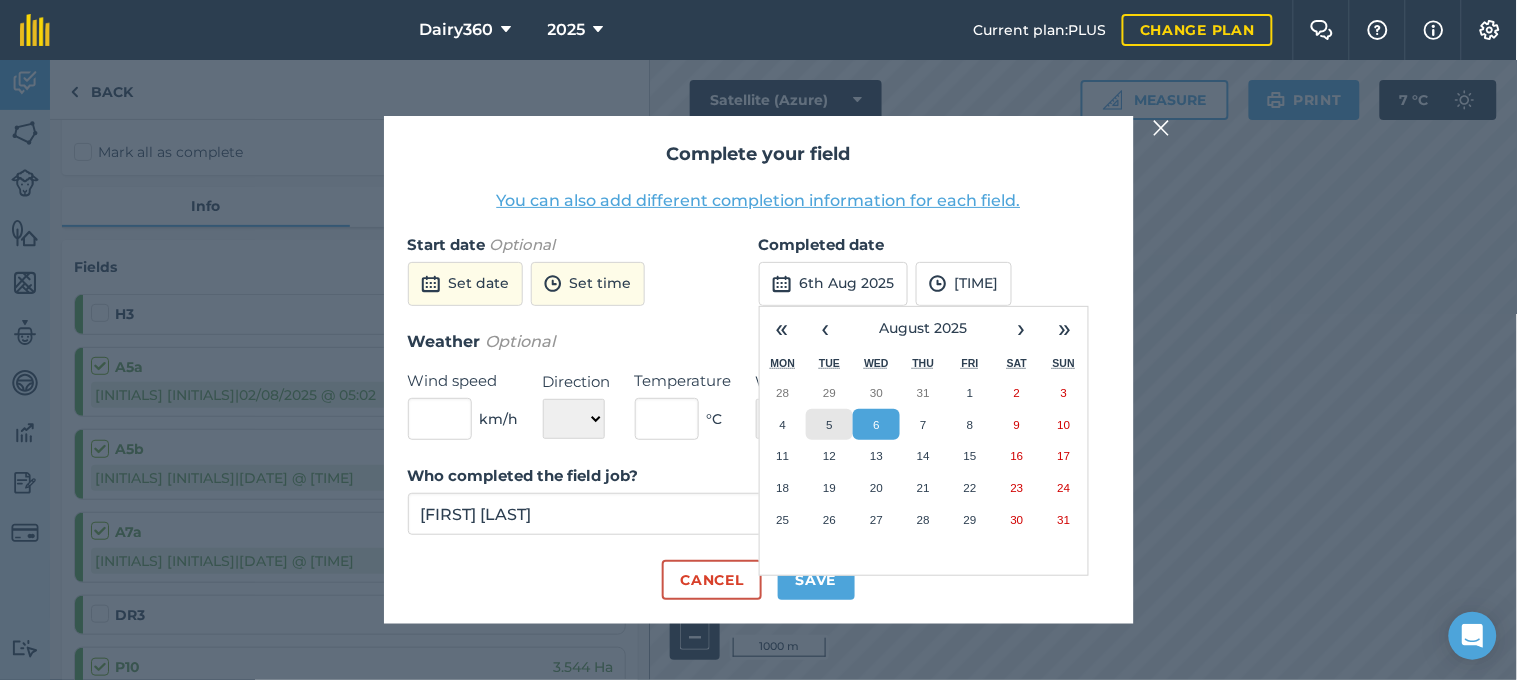 click on "5" at bounding box center (829, 425) 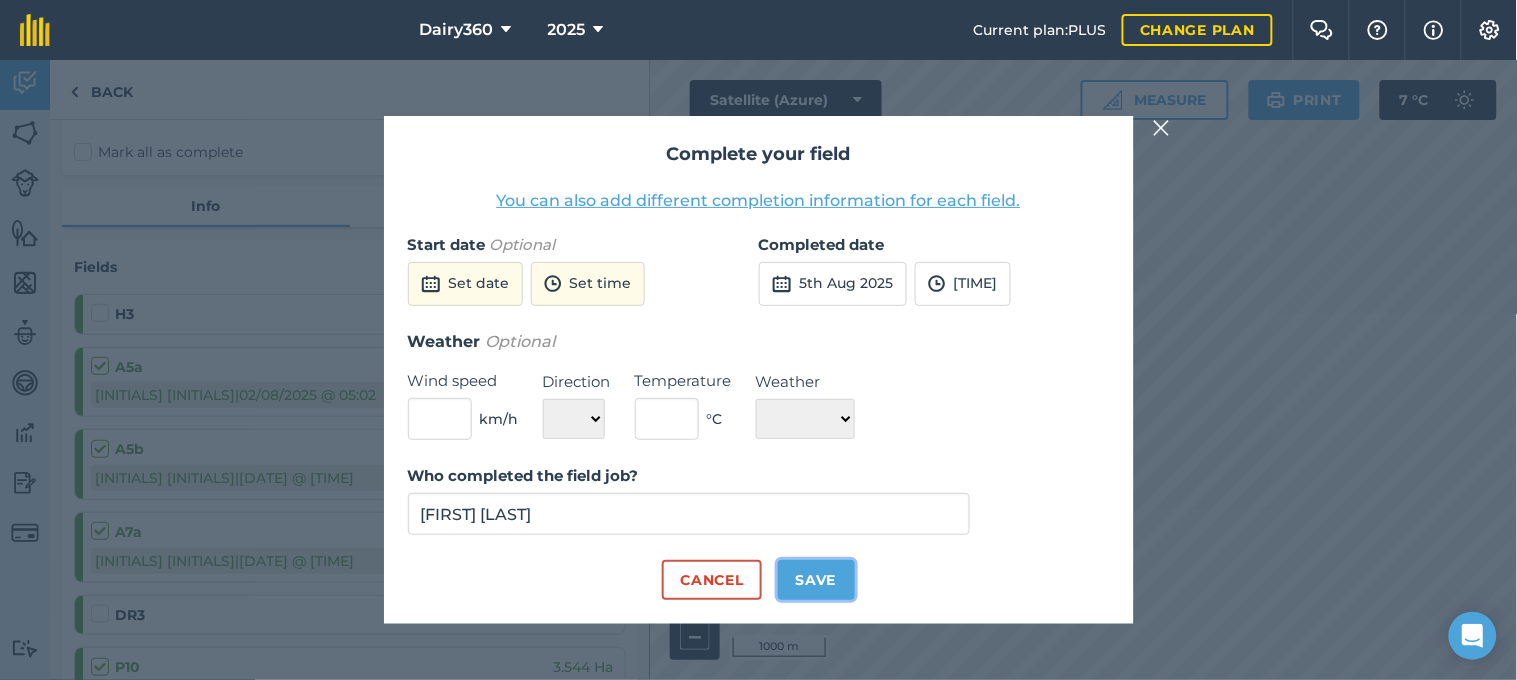 click on "Save" at bounding box center (816, 580) 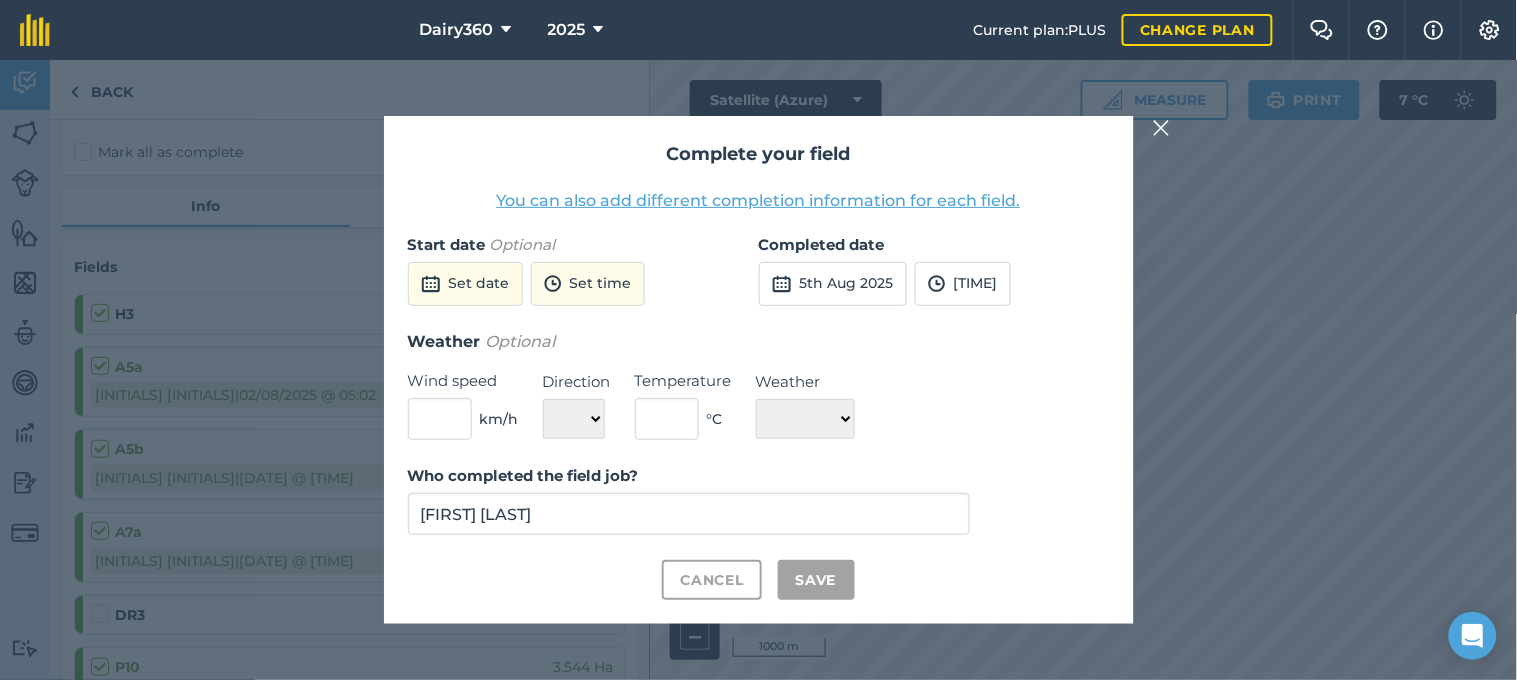 checkbox on "true" 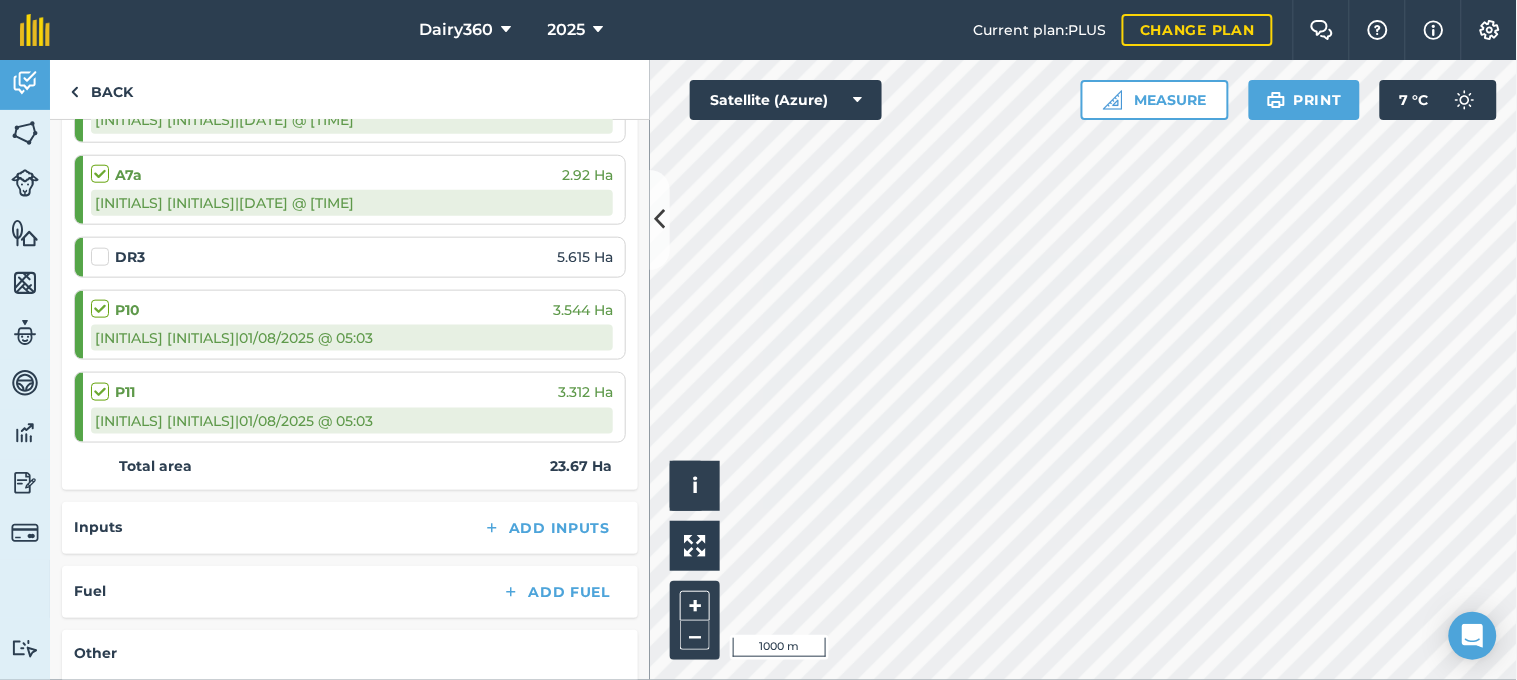 scroll, scrollTop: 592, scrollLeft: 0, axis: vertical 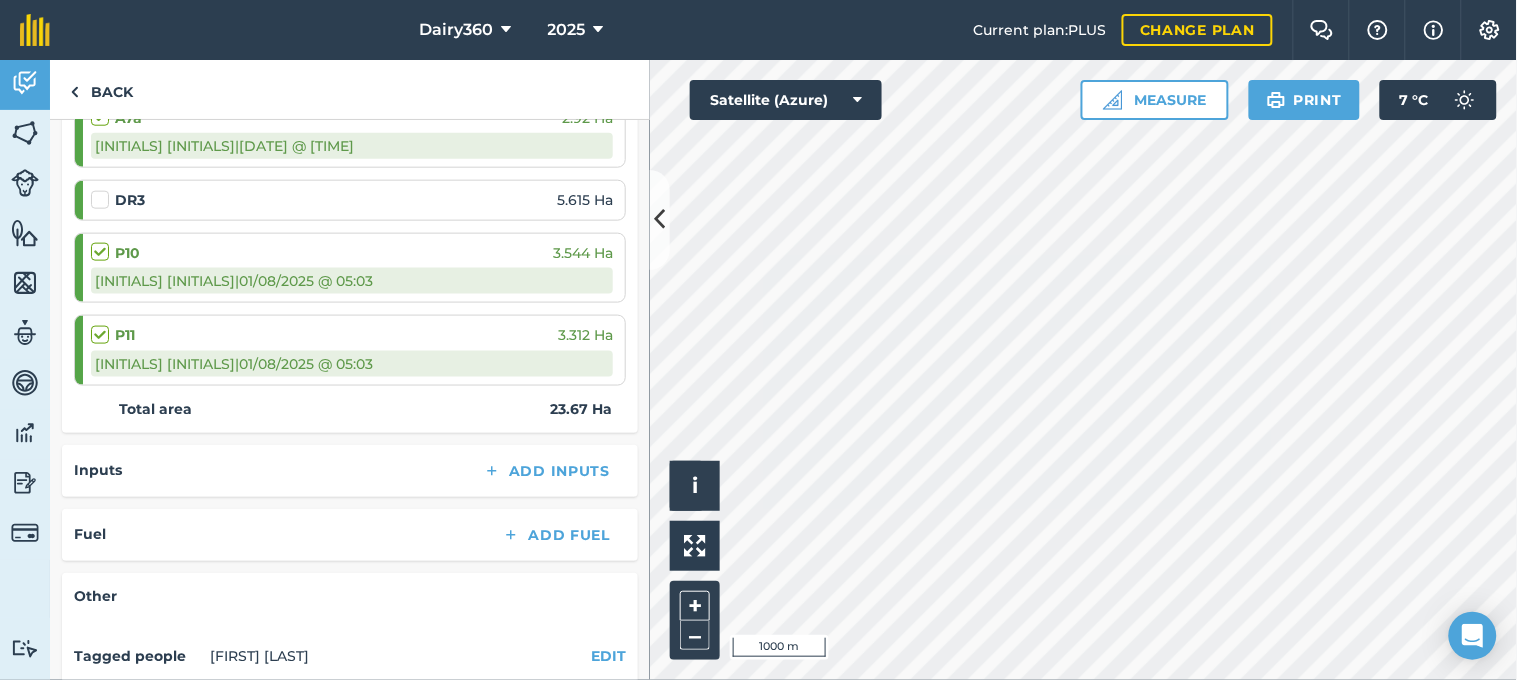 click at bounding box center (103, 190) 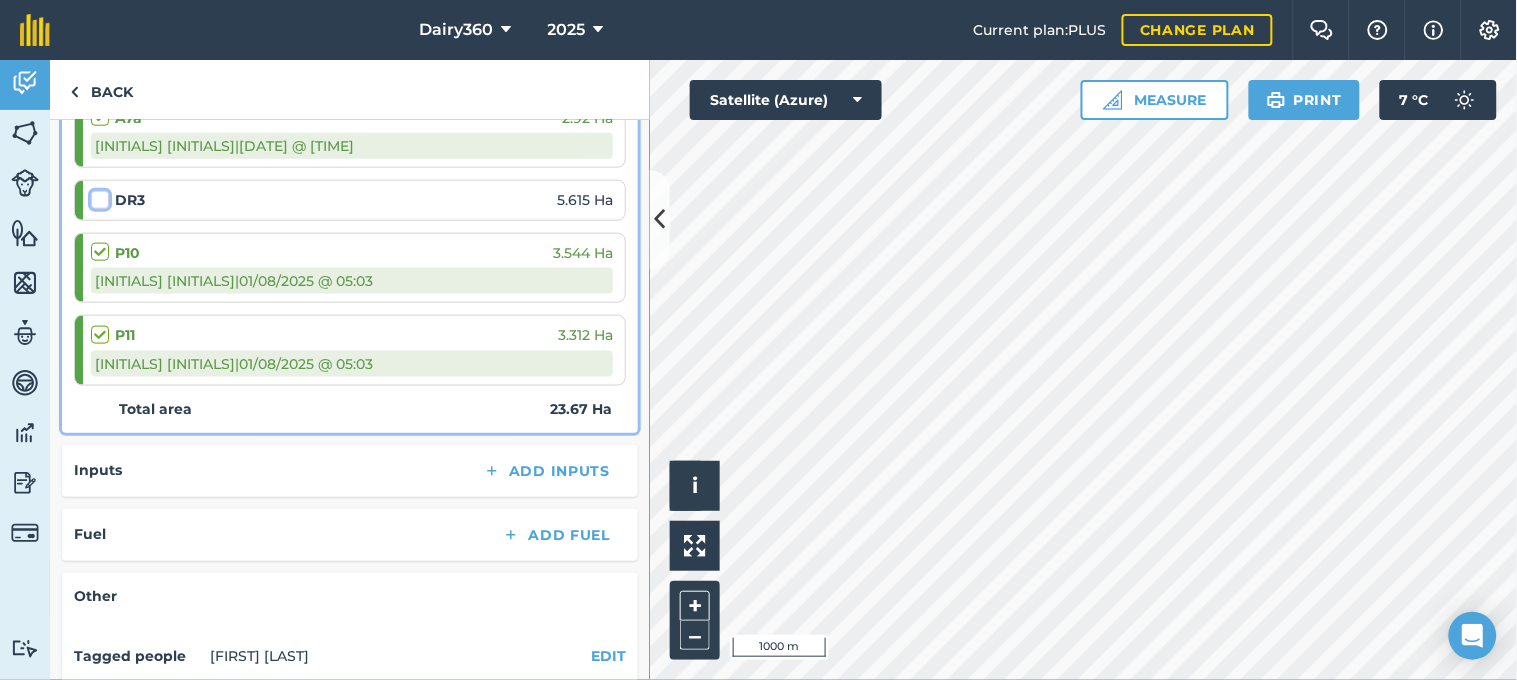 checkbox on "false" 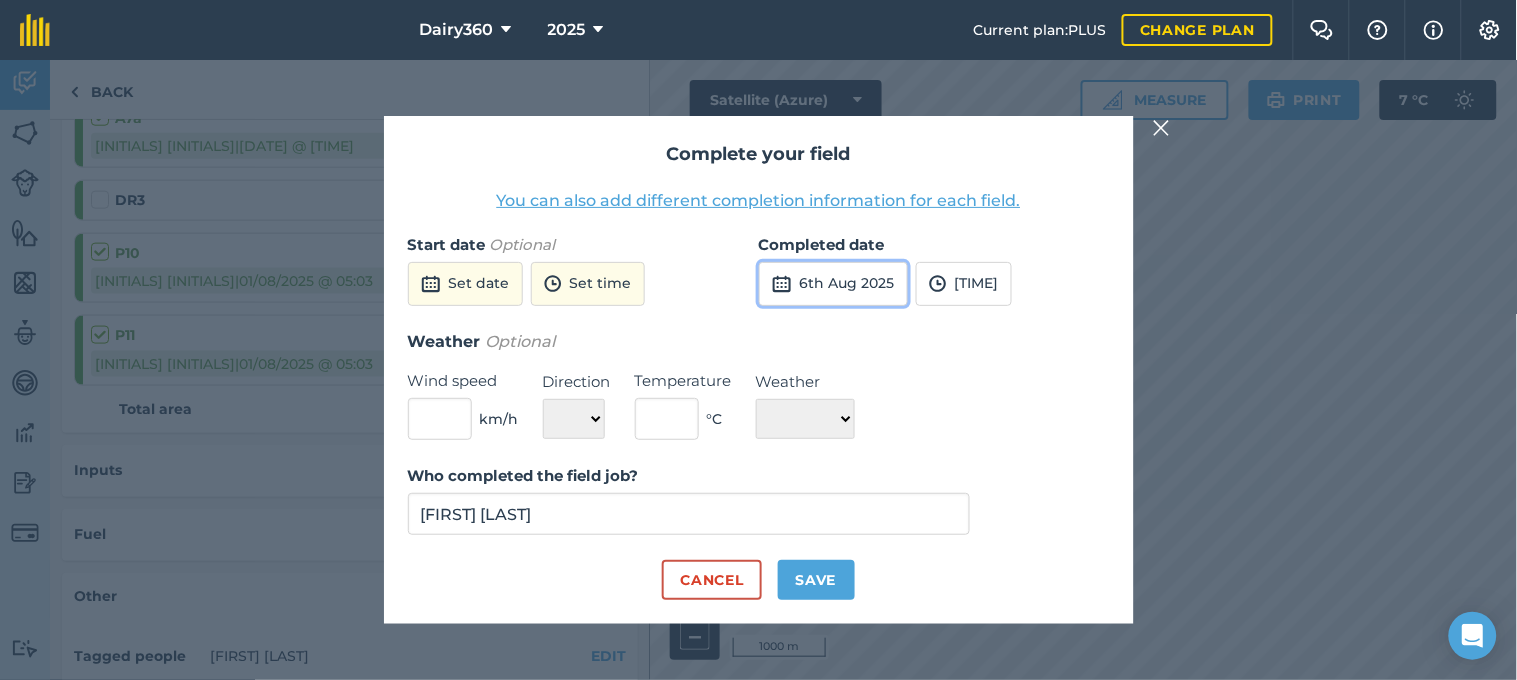 click on "6th Aug 2025" at bounding box center [833, 284] 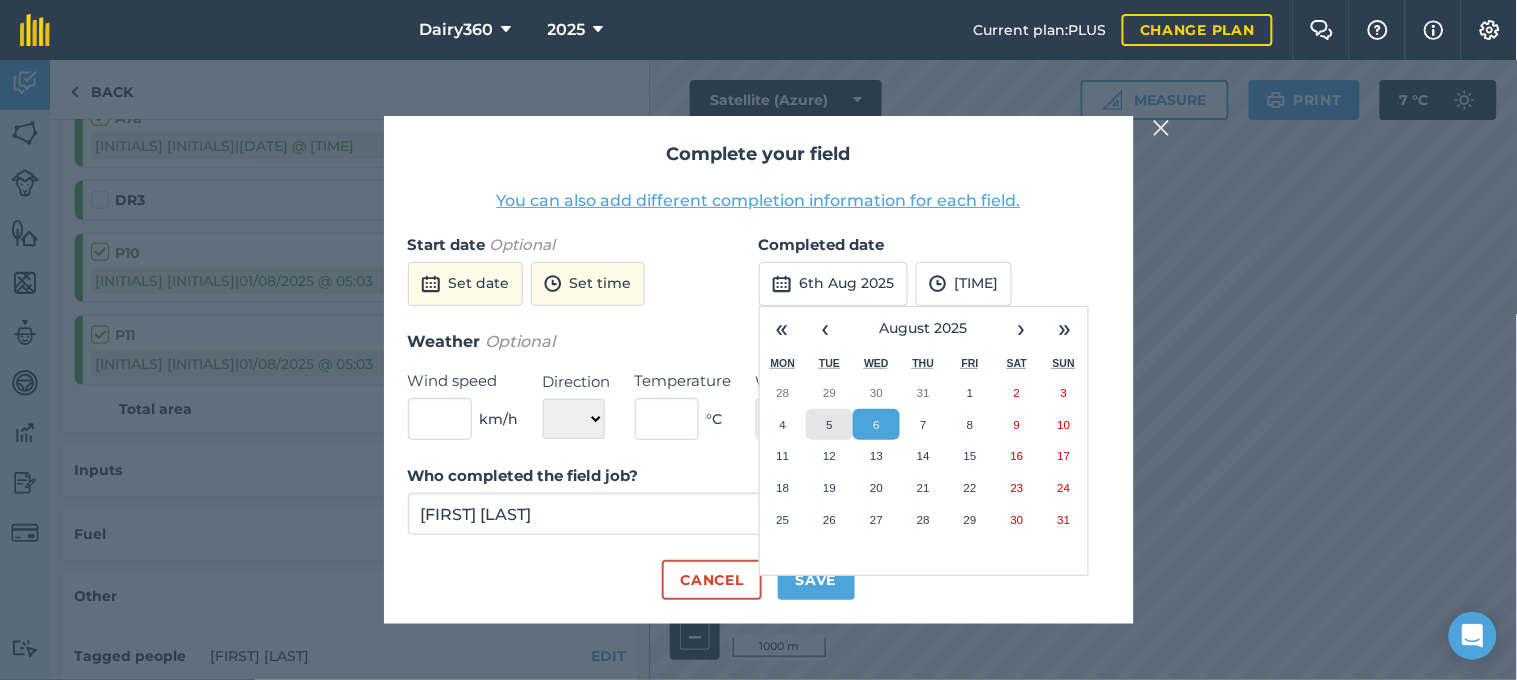 click on "5" at bounding box center (829, 425) 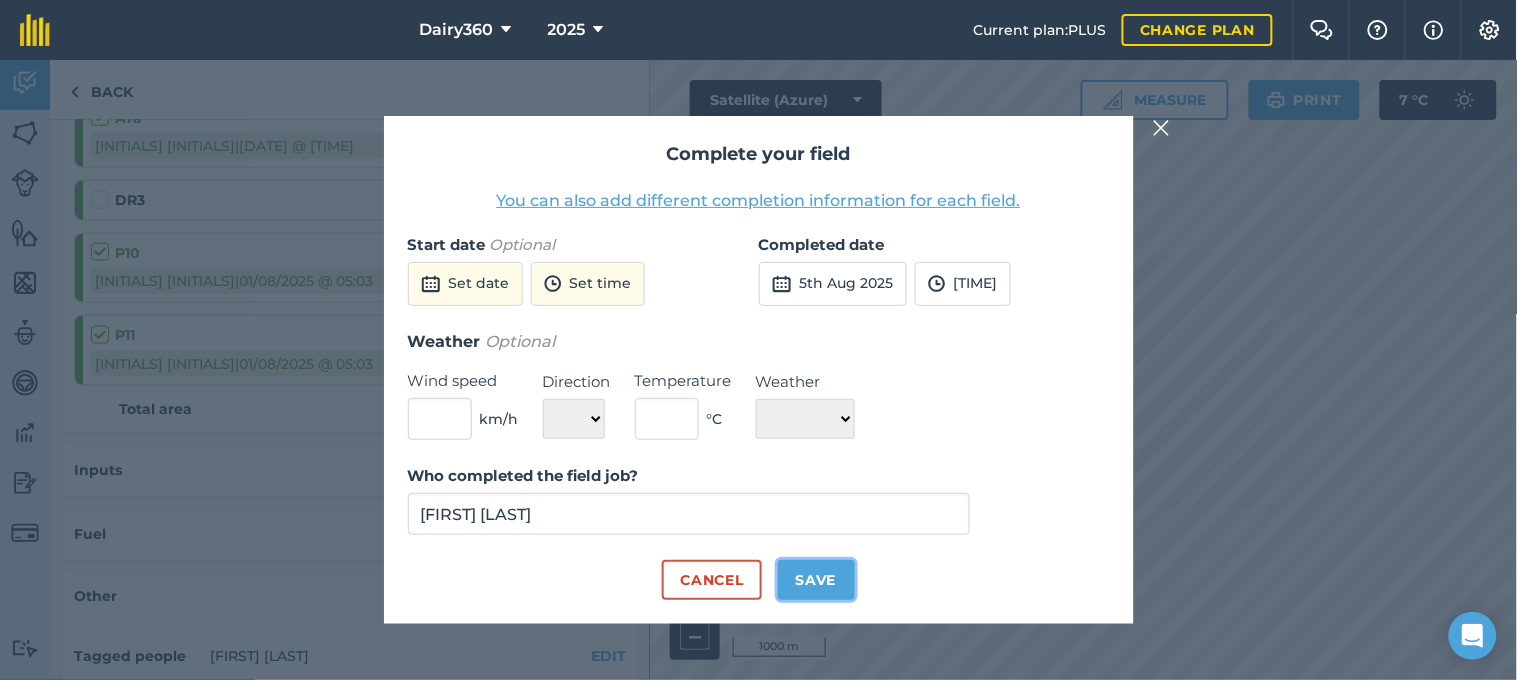 click on "Save" at bounding box center [816, 580] 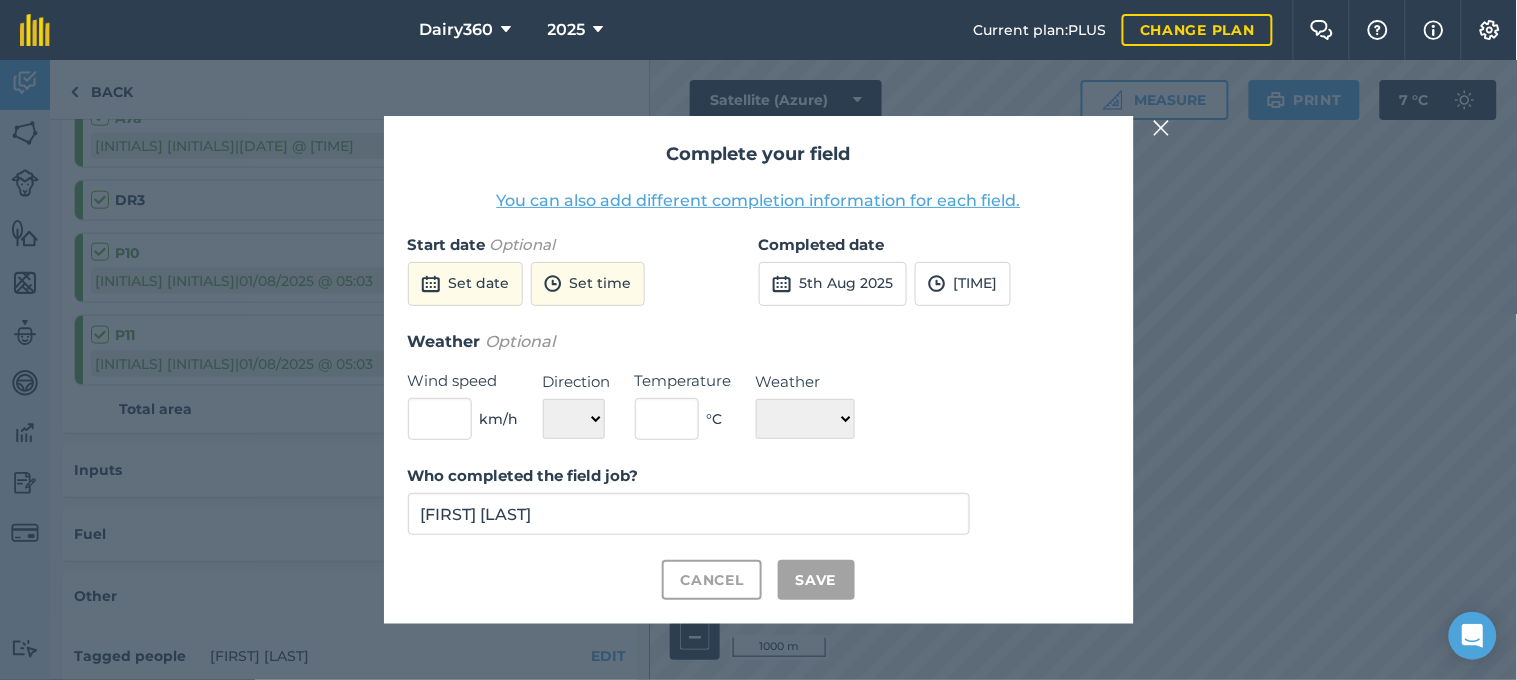 checkbox on "true" 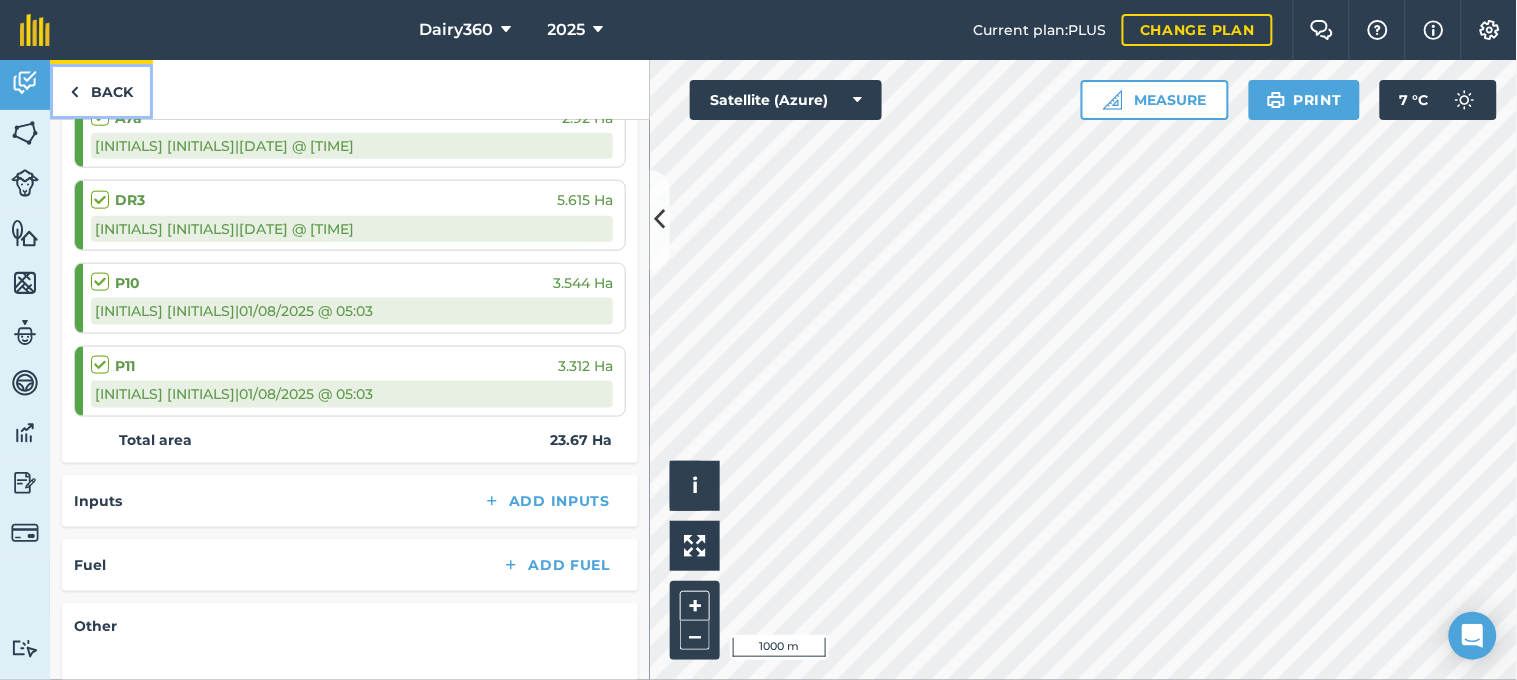 click at bounding box center (74, 92) 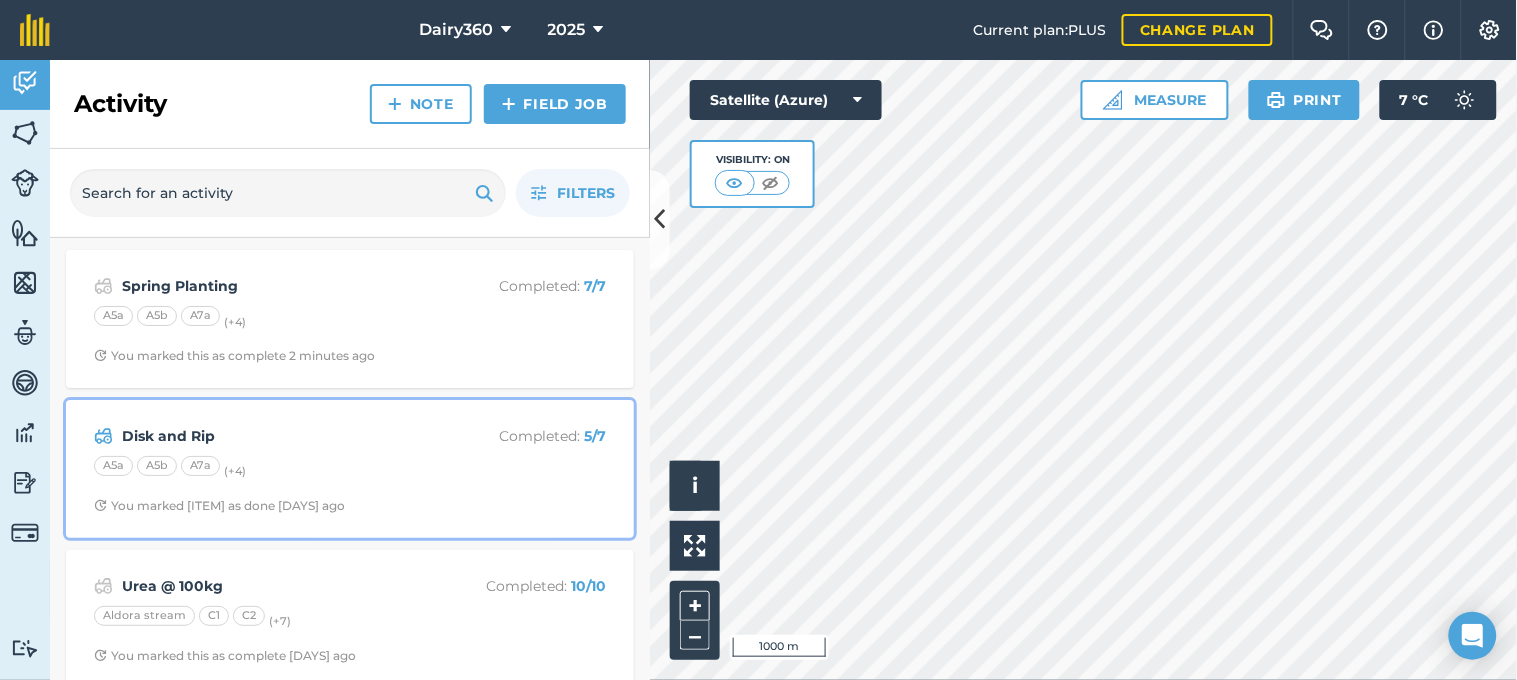 click on "[ITEM] and [ITEM] Completed :   [NUMBER] / [ITEM] [ITEM] [ITEM] [ITEM] (+ [NUMBER] ) You marked [ITEM] as done [DAYS] ago" at bounding box center (350, 469) 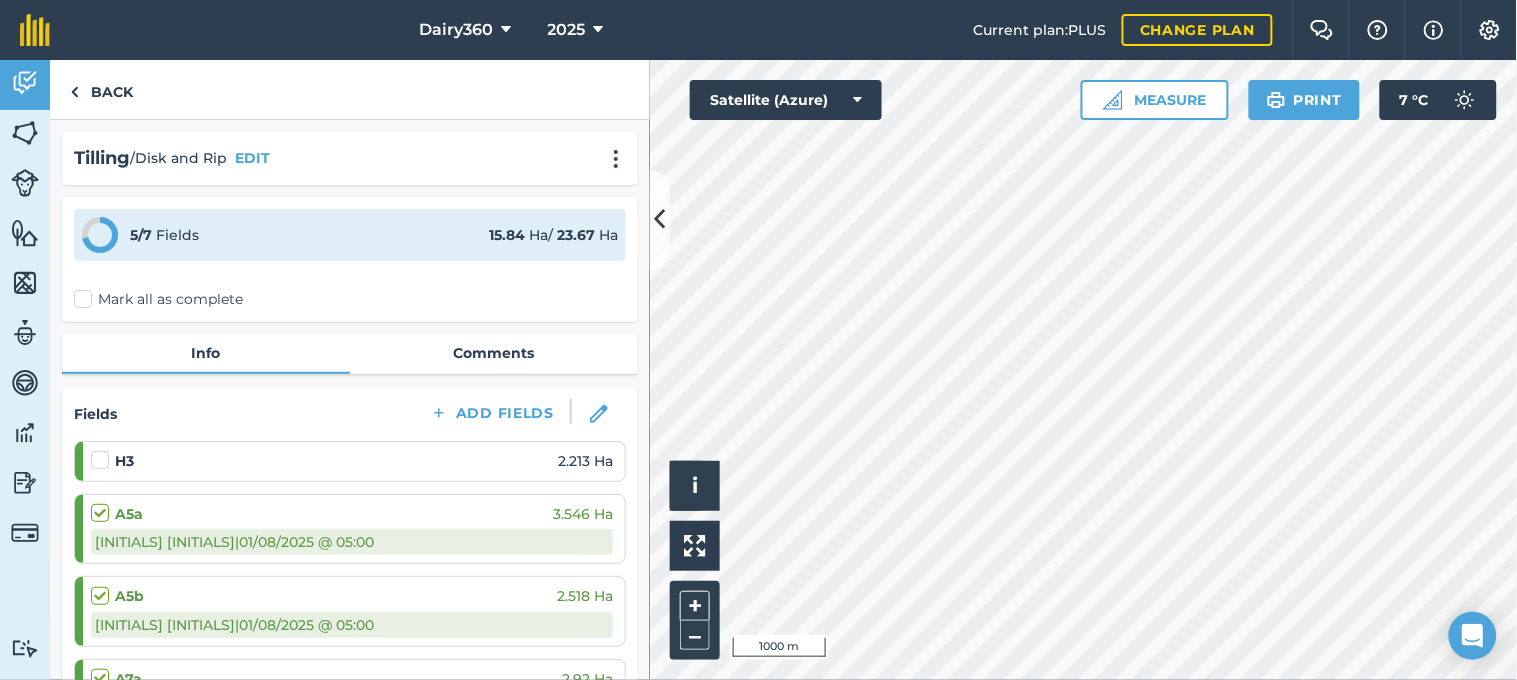 click at bounding box center (103, 450) 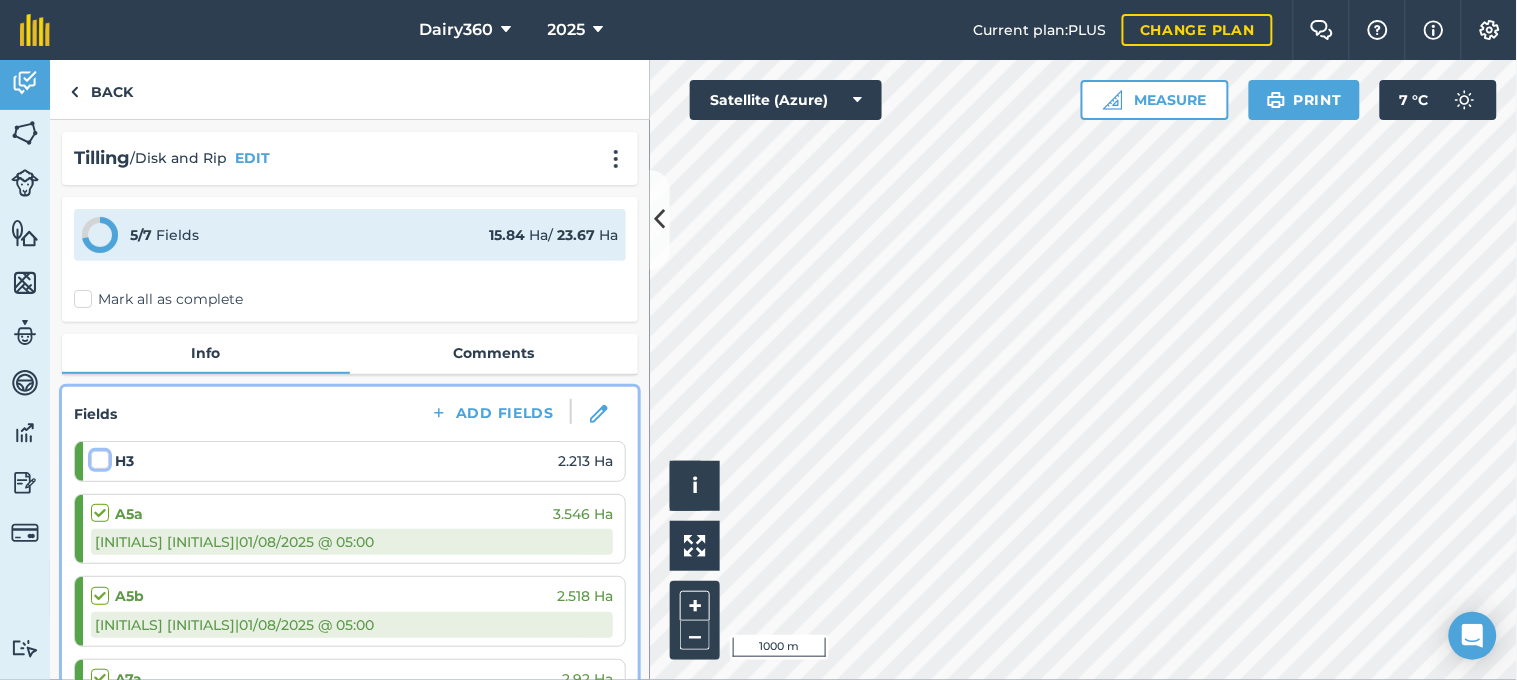 click at bounding box center (97, 456) 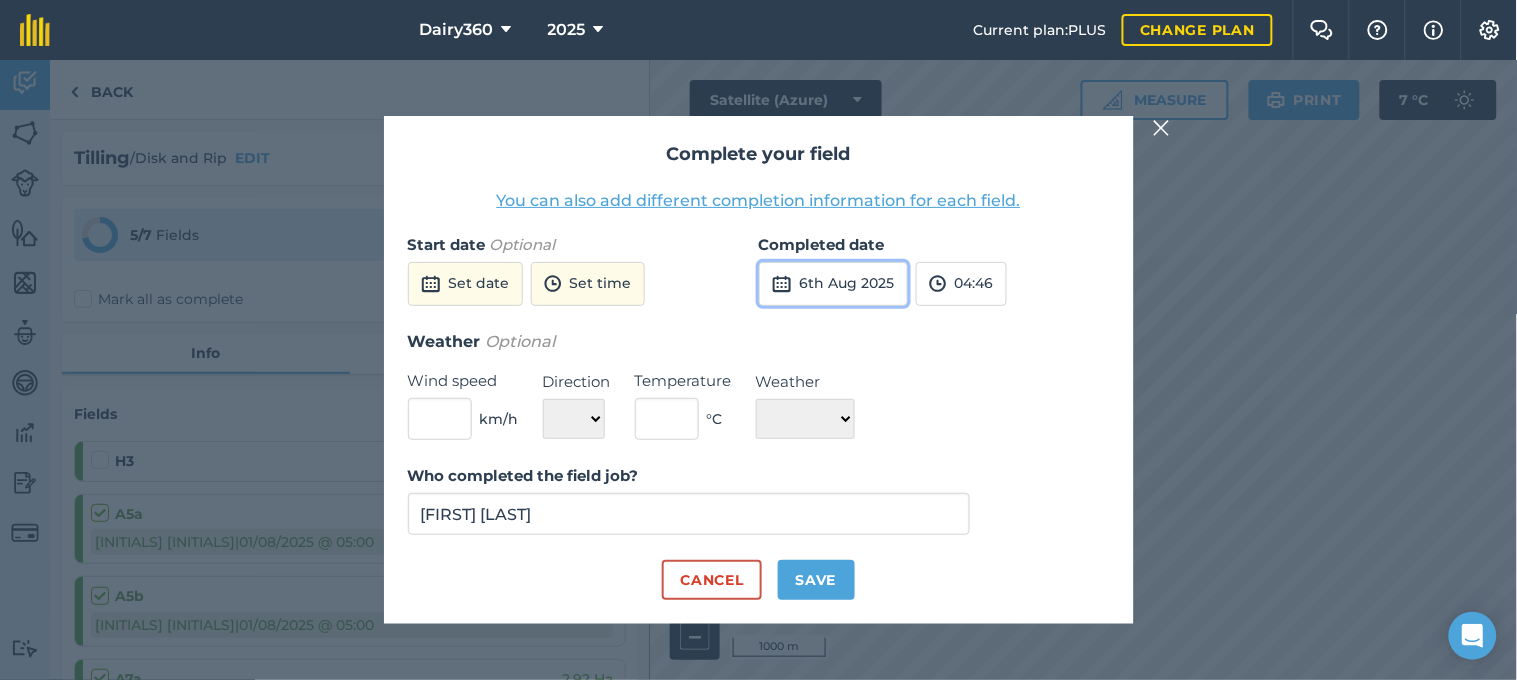 click on "6th Aug 2025" at bounding box center [833, 284] 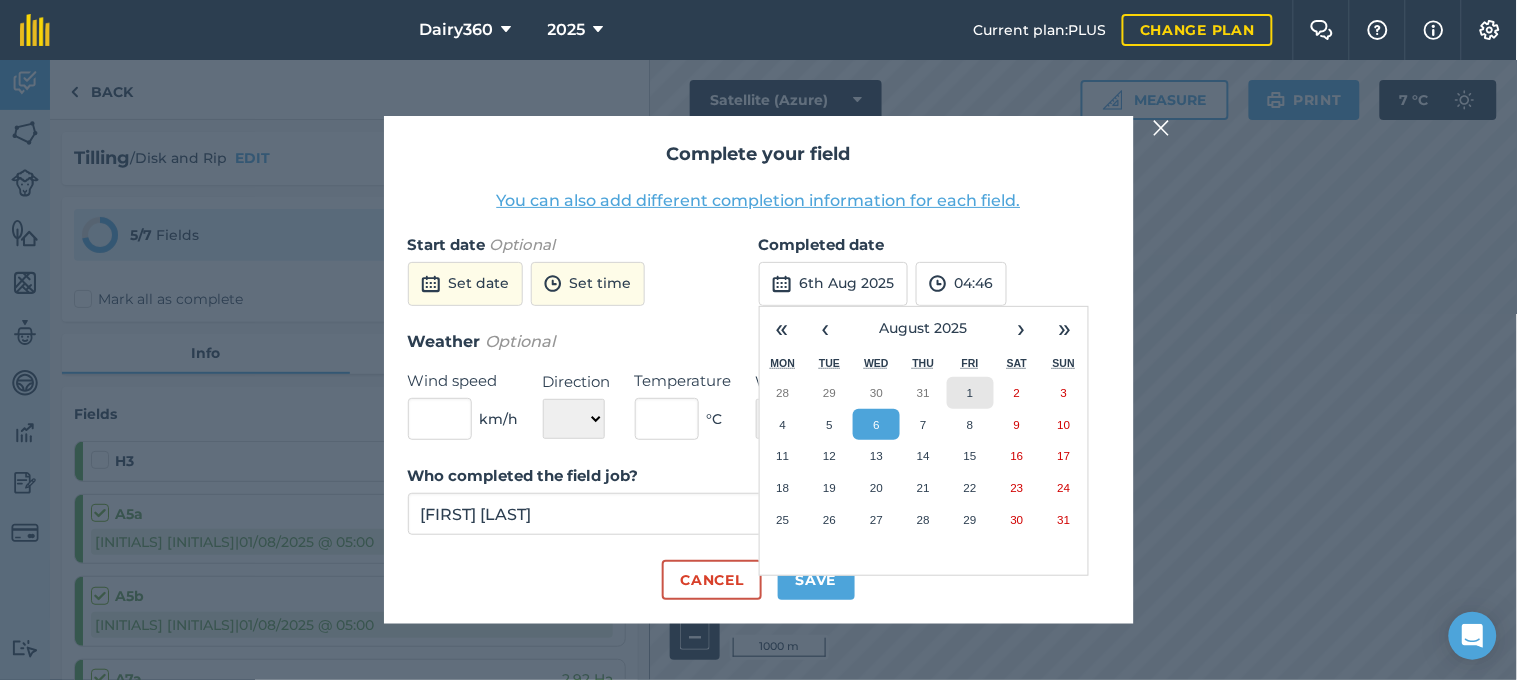 click on "1" at bounding box center (970, 393) 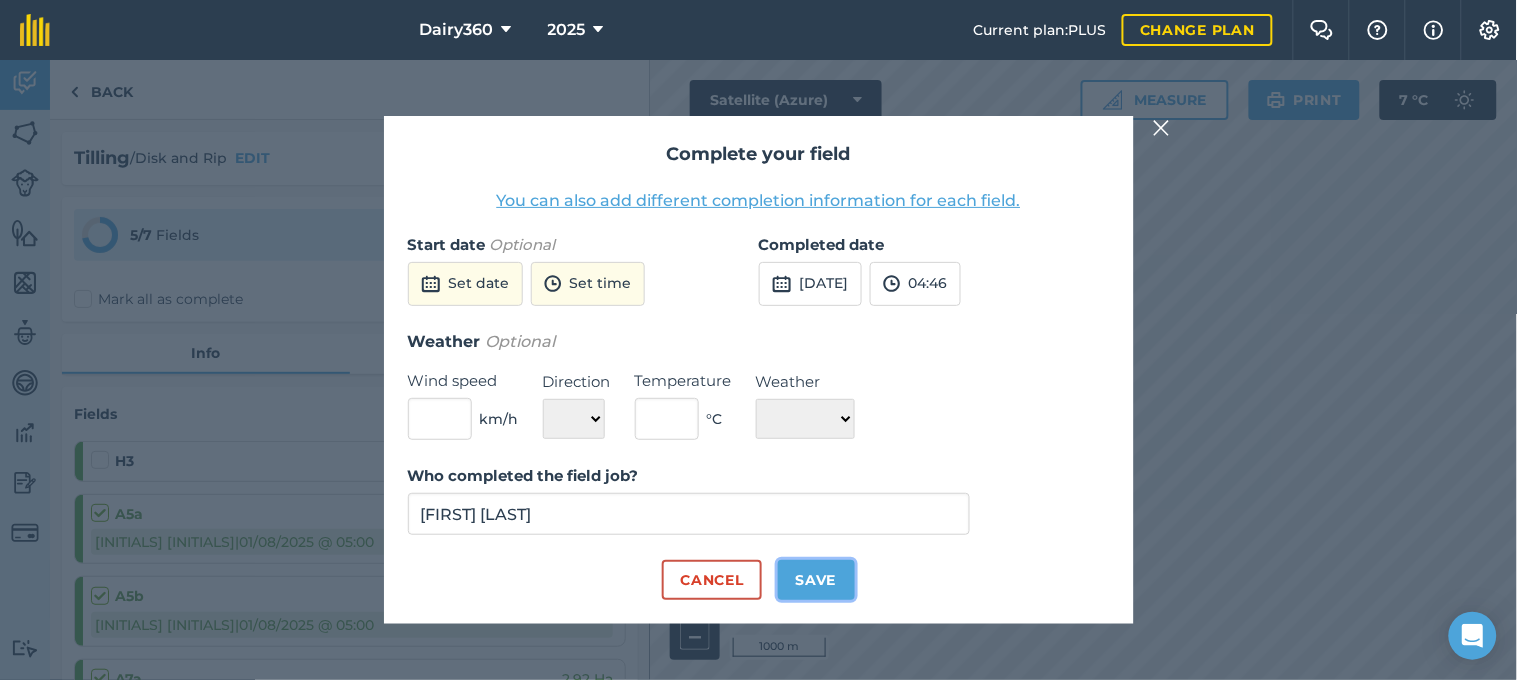 click on "Save" at bounding box center [816, 580] 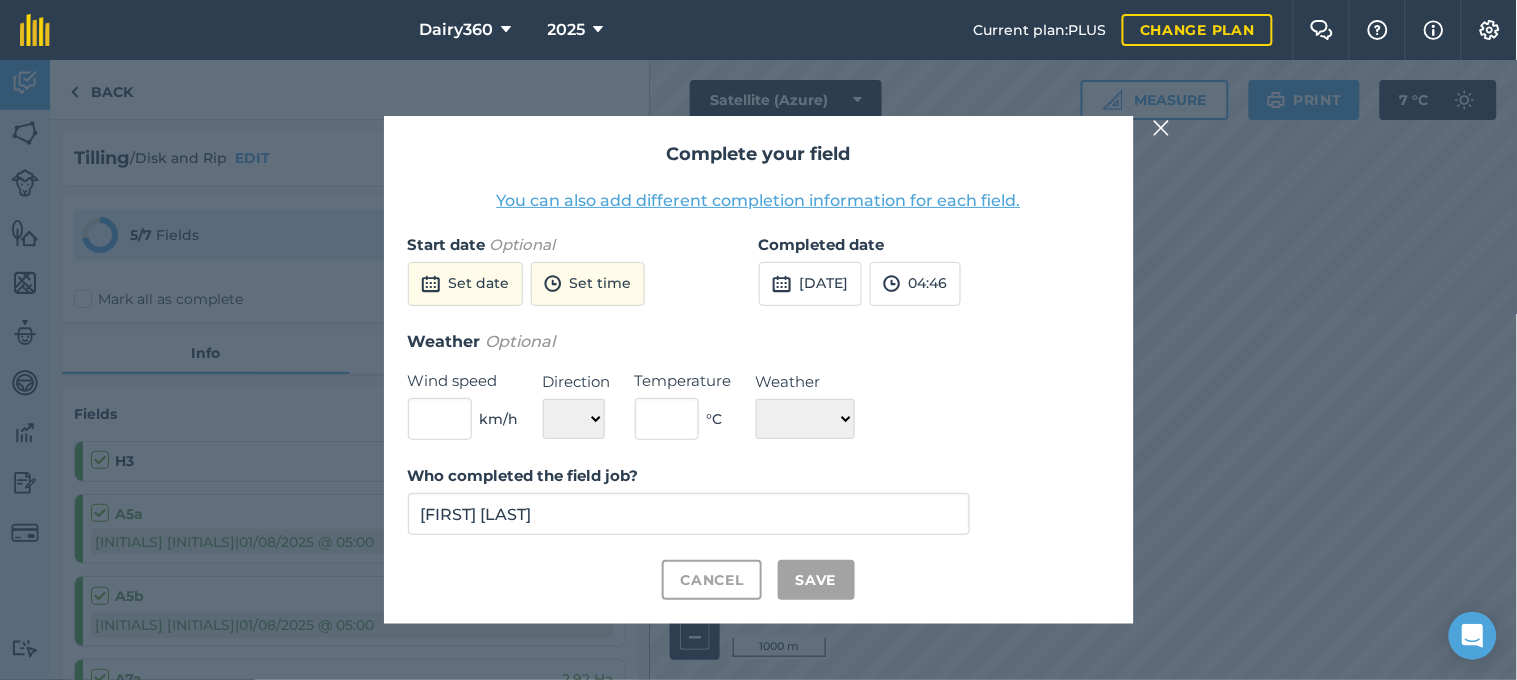 checkbox on "true" 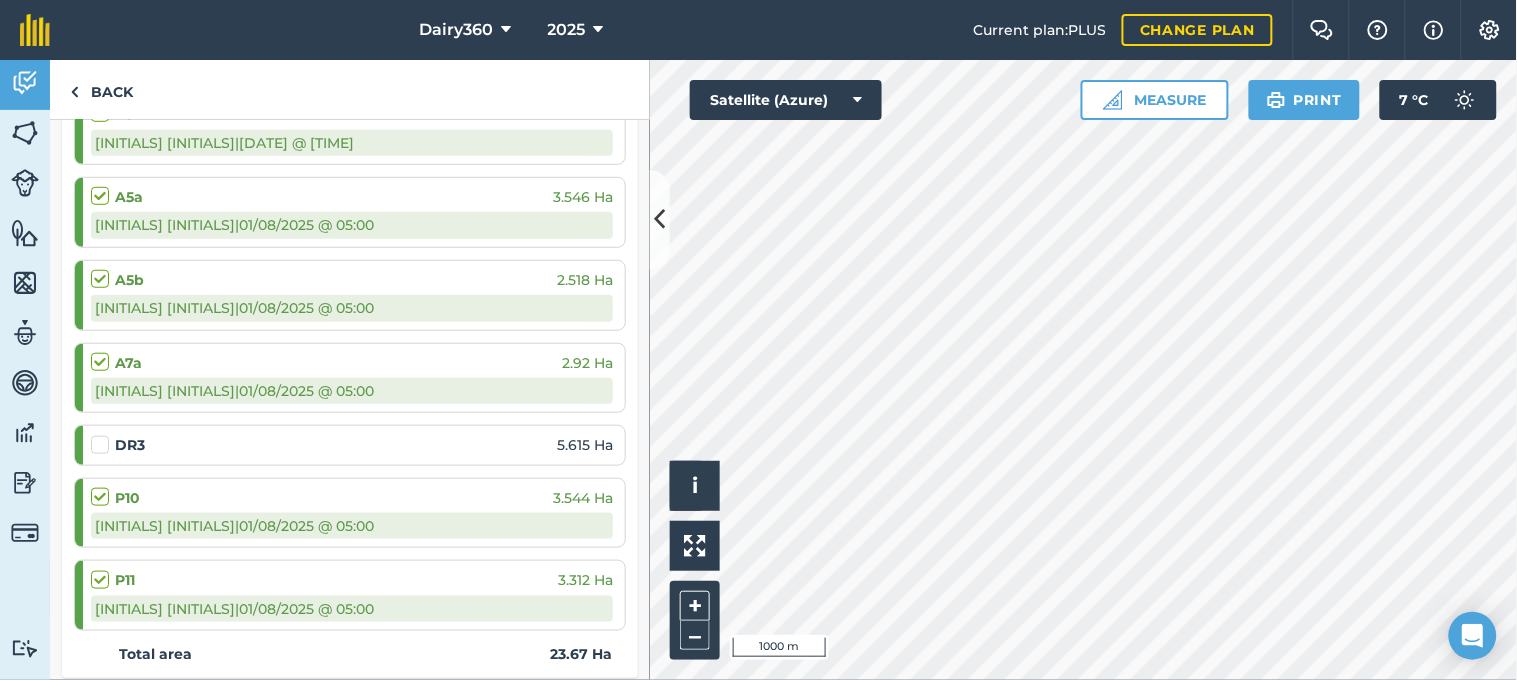 scroll, scrollTop: 444, scrollLeft: 0, axis: vertical 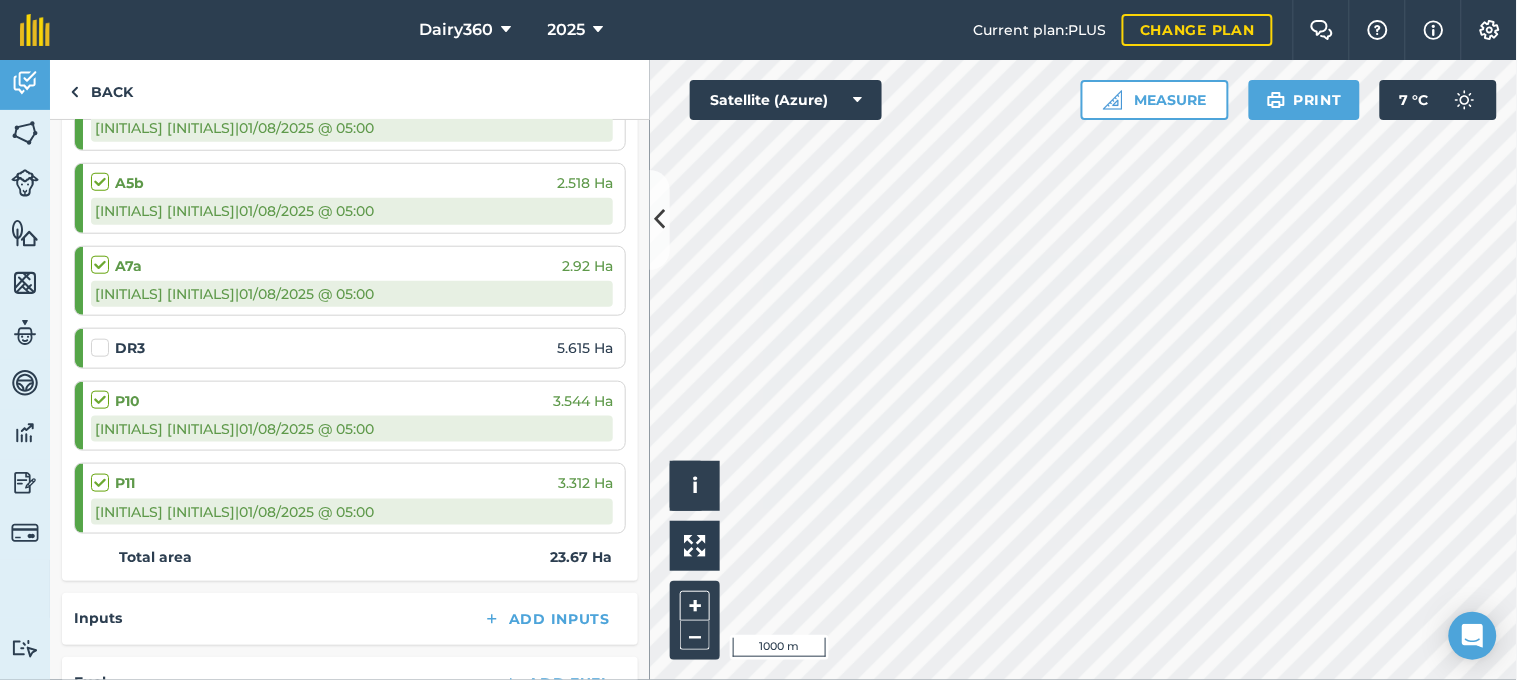 click at bounding box center [103, 338] 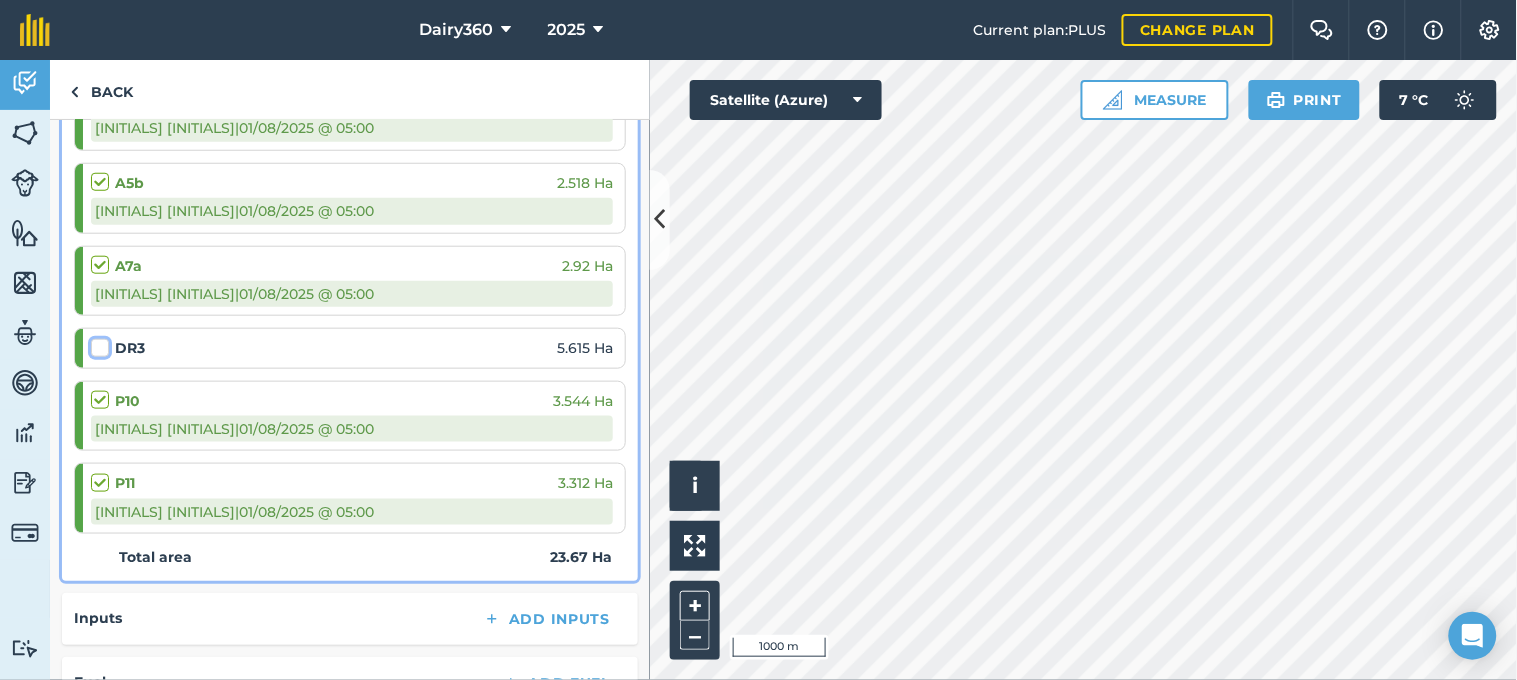 click at bounding box center [97, 344] 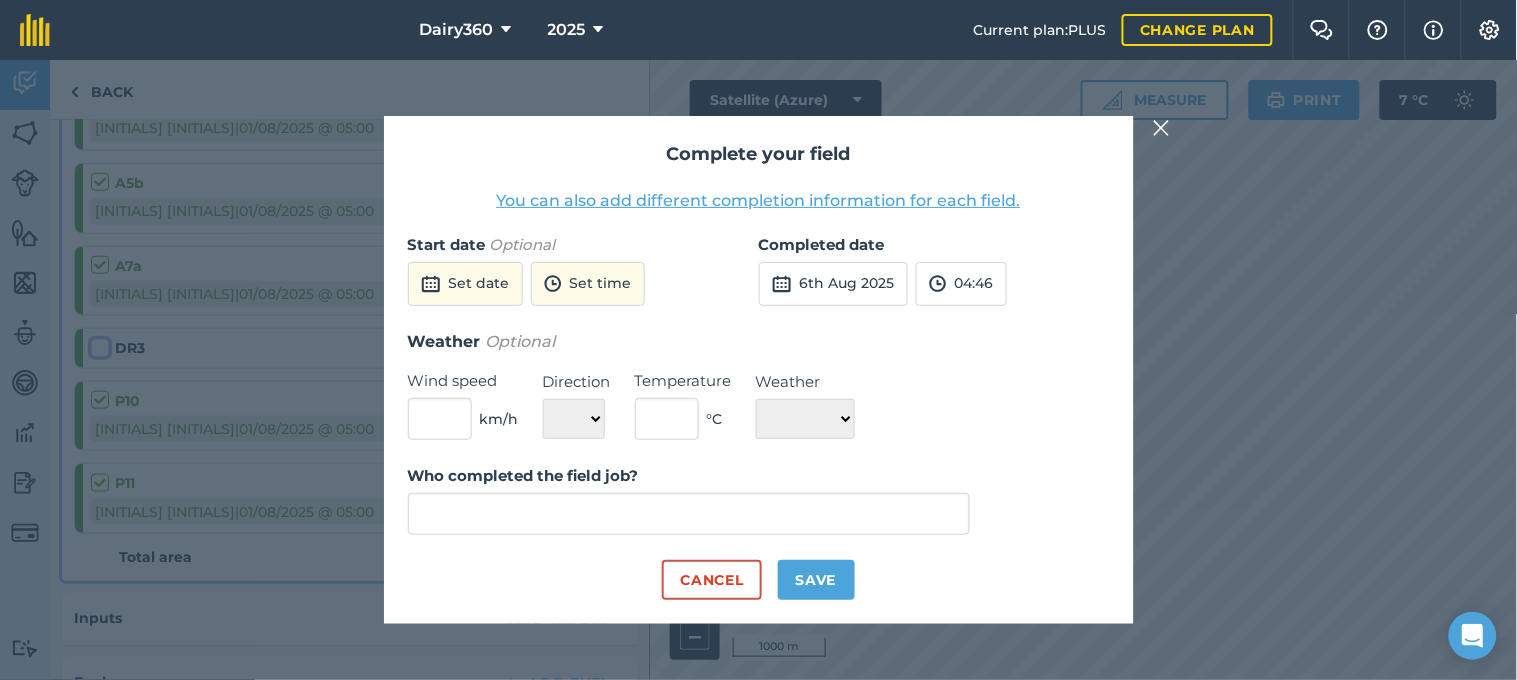 type on "[FIRST] [LAST]" 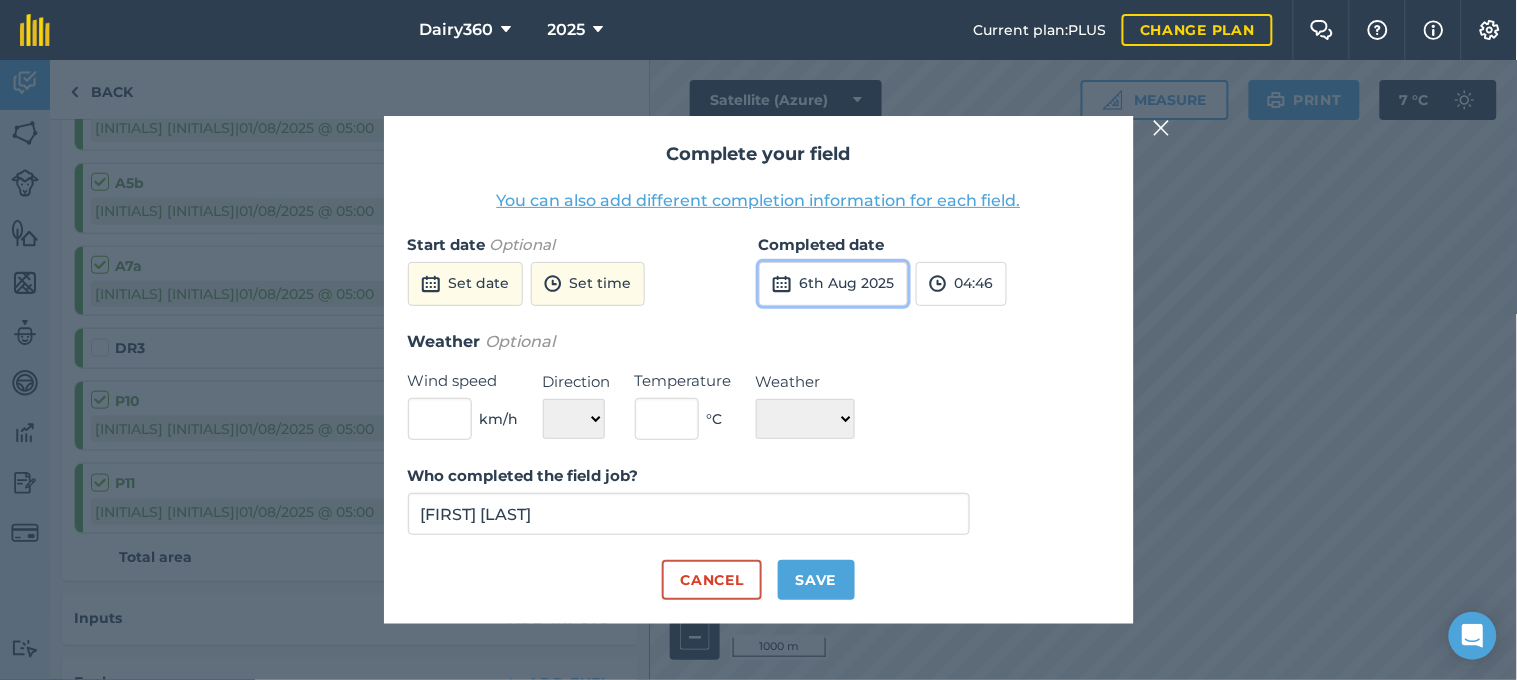 click on "6th Aug 2025" at bounding box center [833, 284] 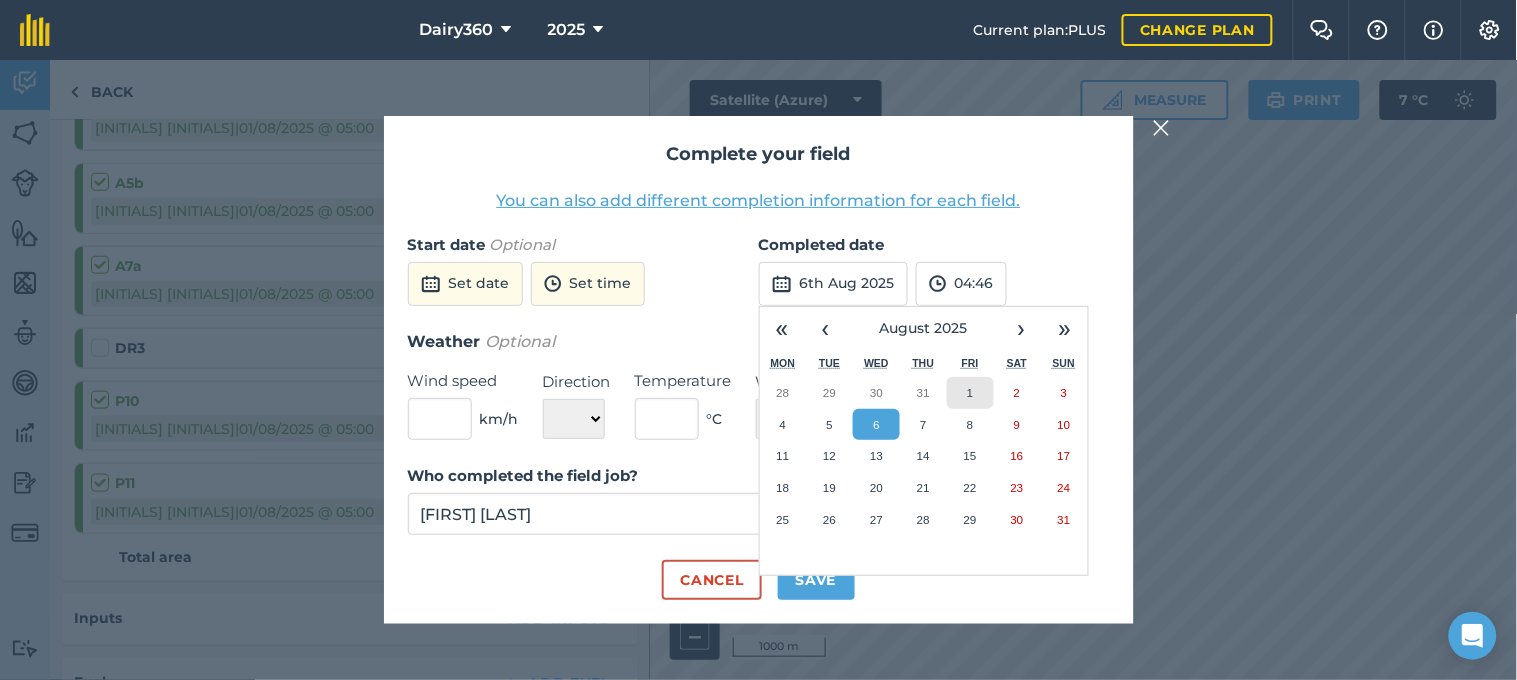 click on "1" at bounding box center [970, 393] 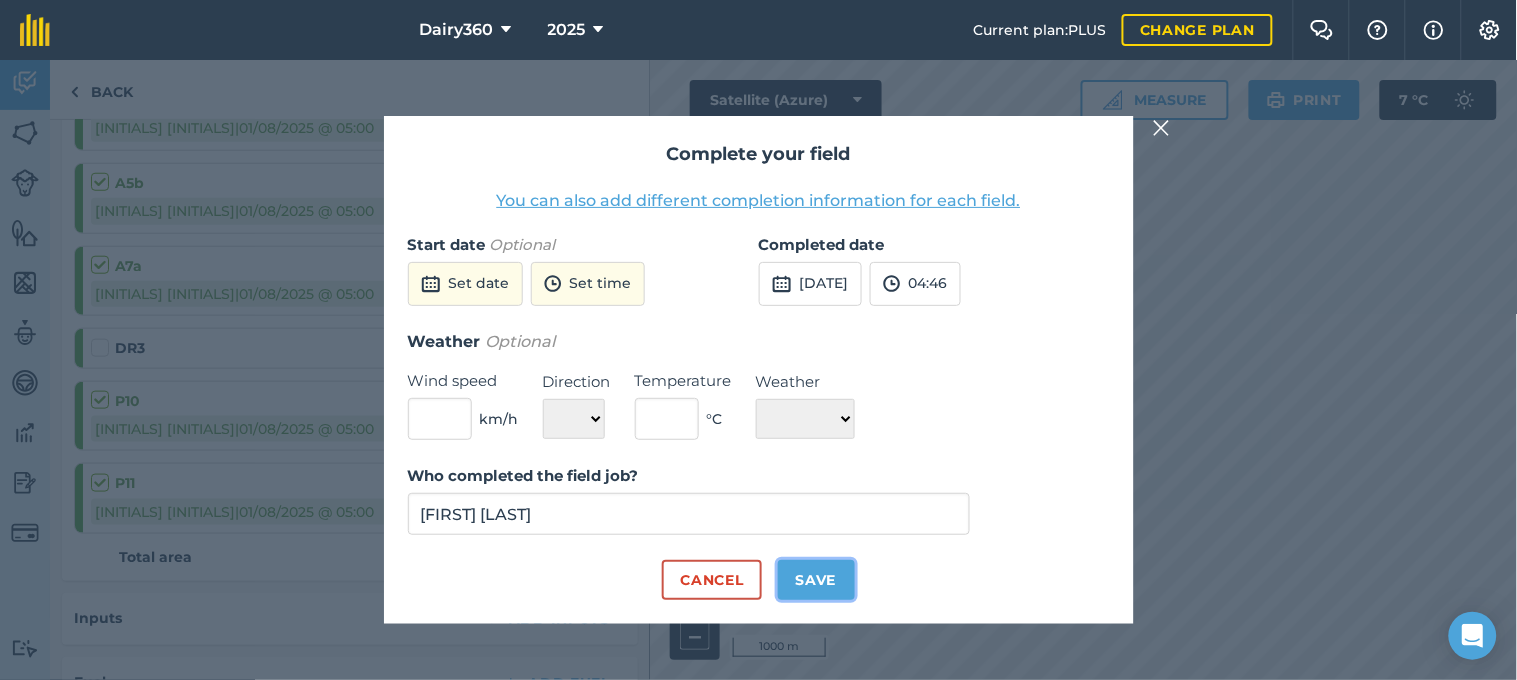 click on "Save" at bounding box center (816, 580) 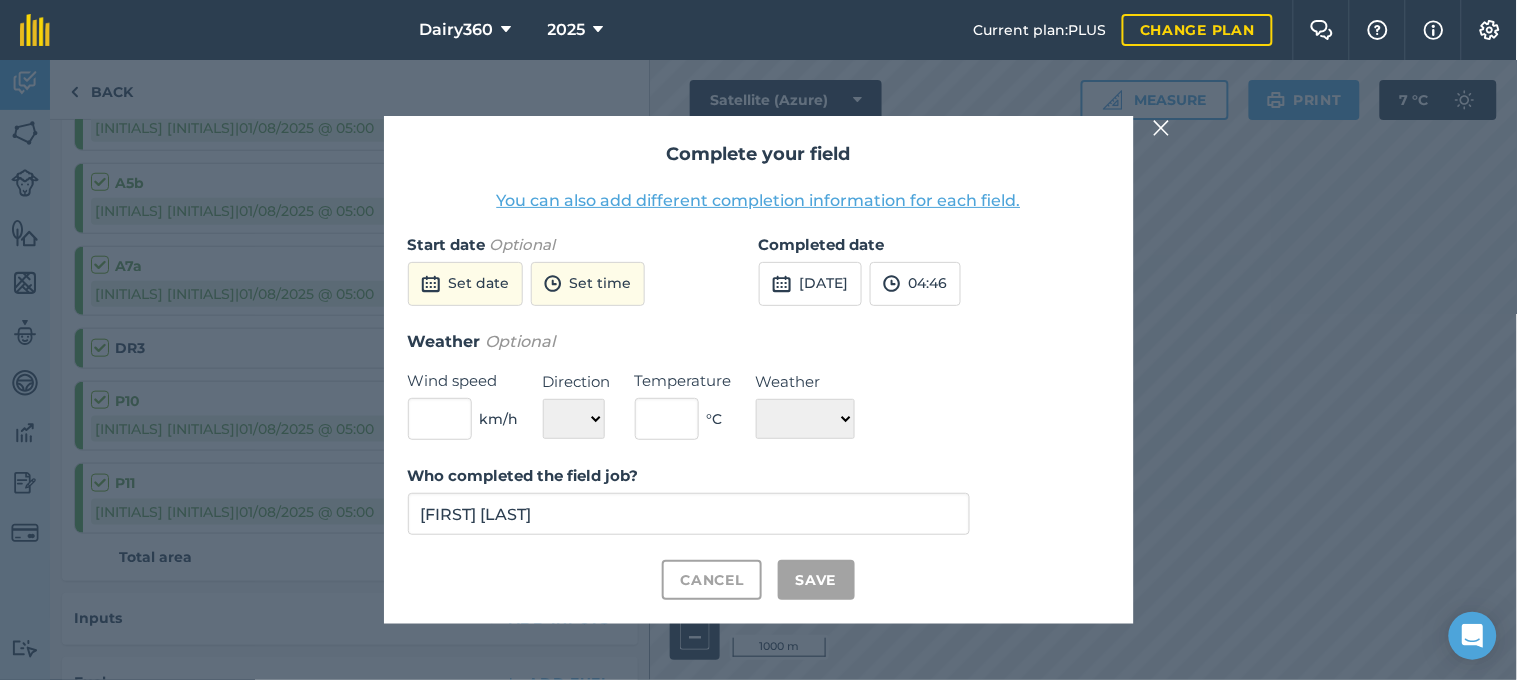 checkbox on "true" 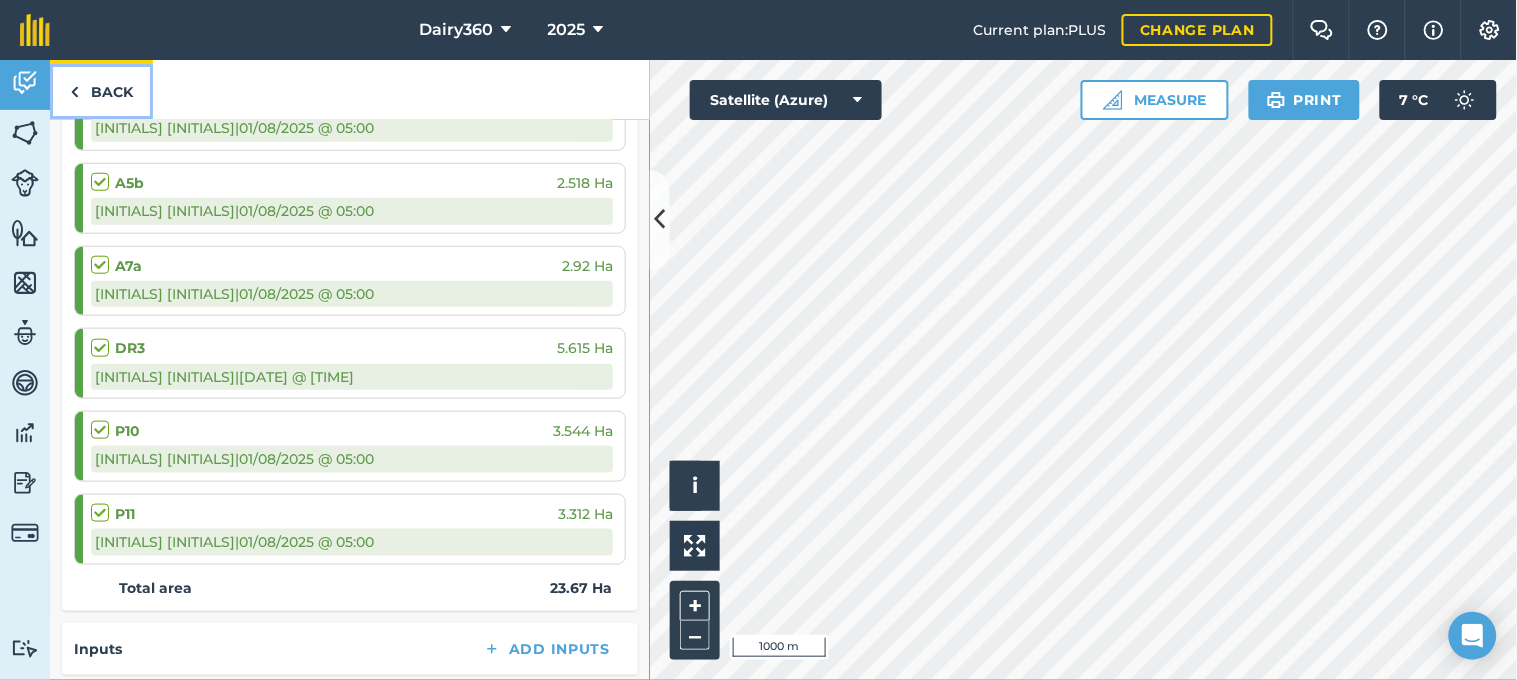 click at bounding box center [74, 92] 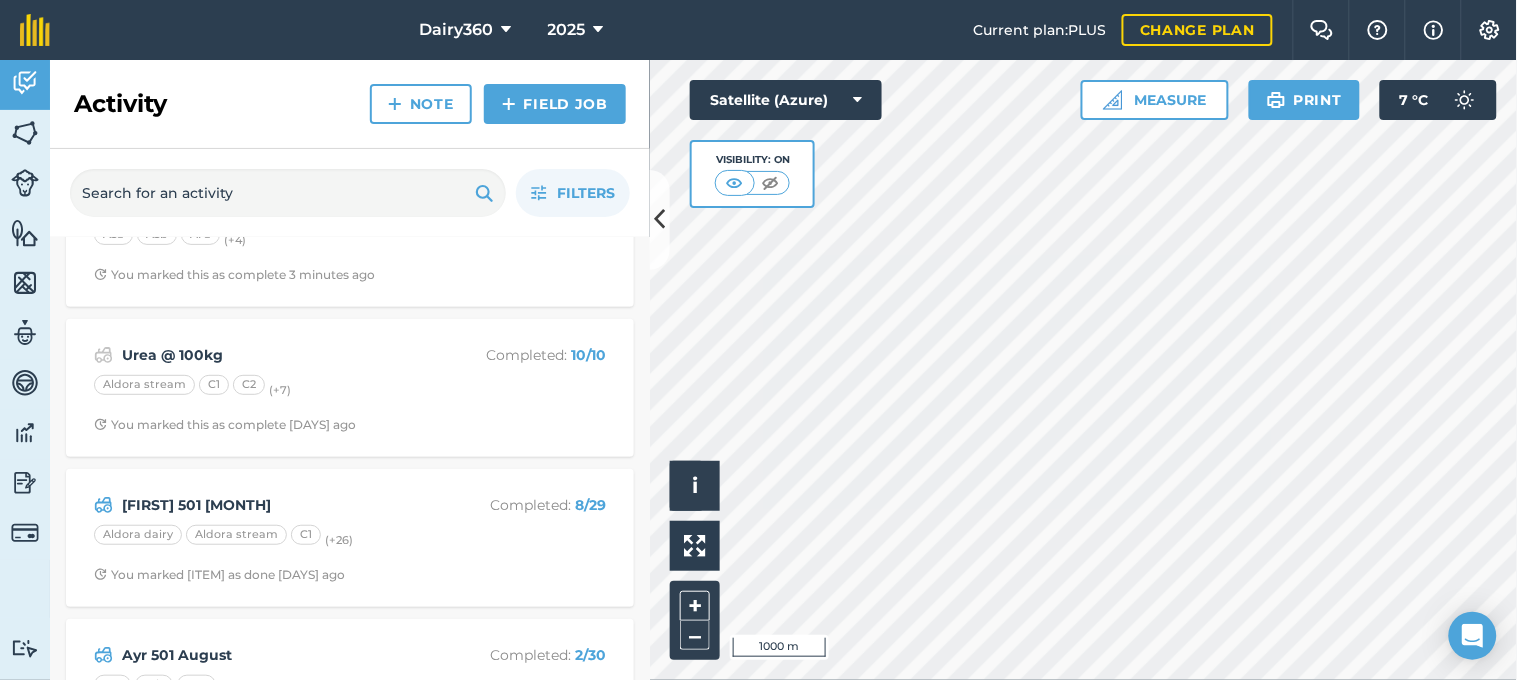 scroll, scrollTop: 296, scrollLeft: 0, axis: vertical 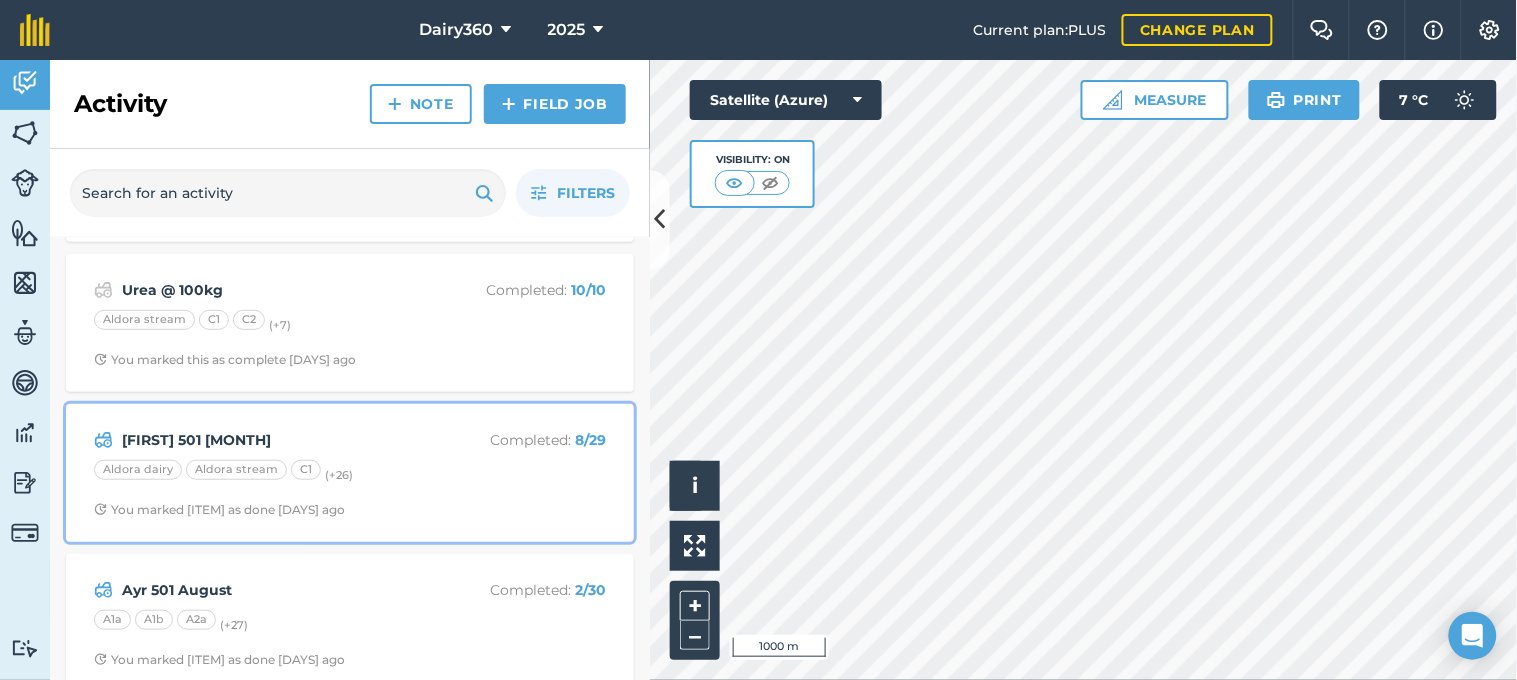 click on "[FIRST] 501 [MONTH]" at bounding box center [280, 440] 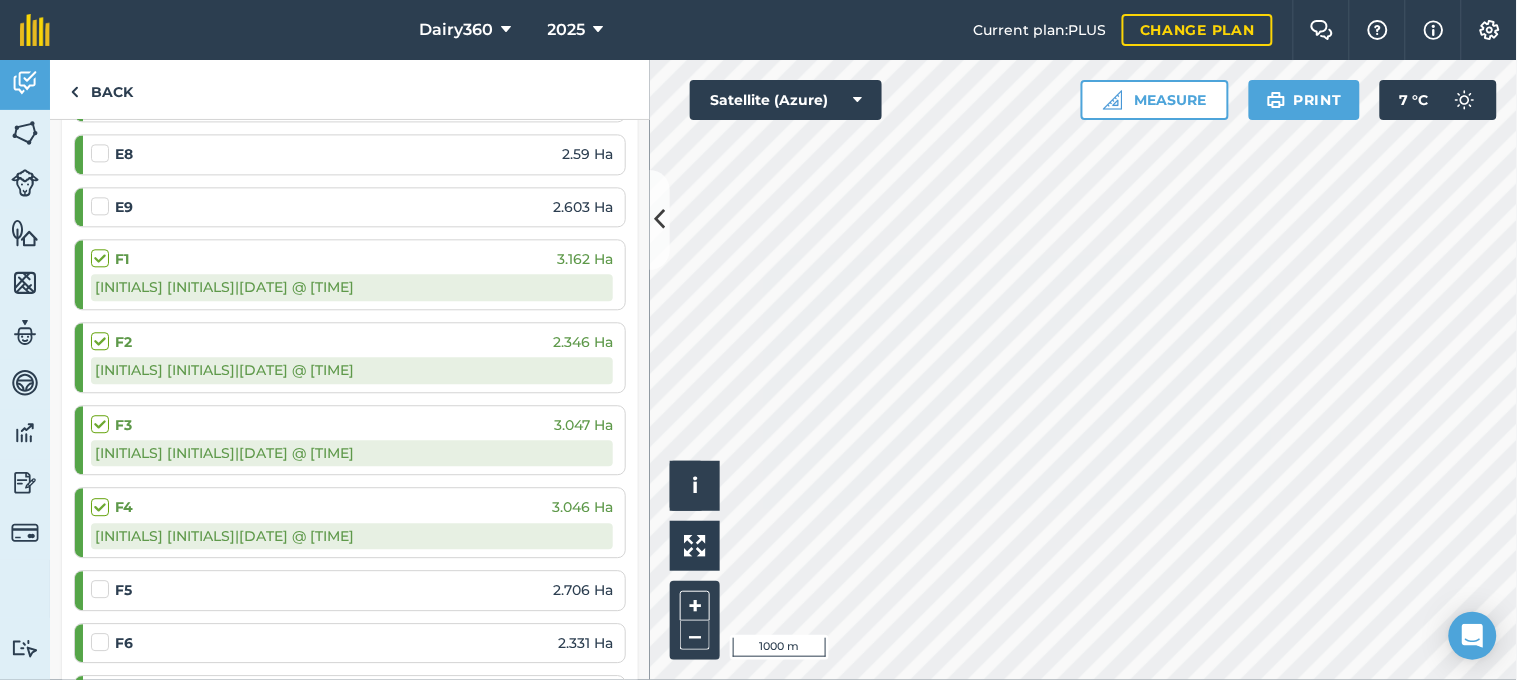 scroll, scrollTop: 1185, scrollLeft: 0, axis: vertical 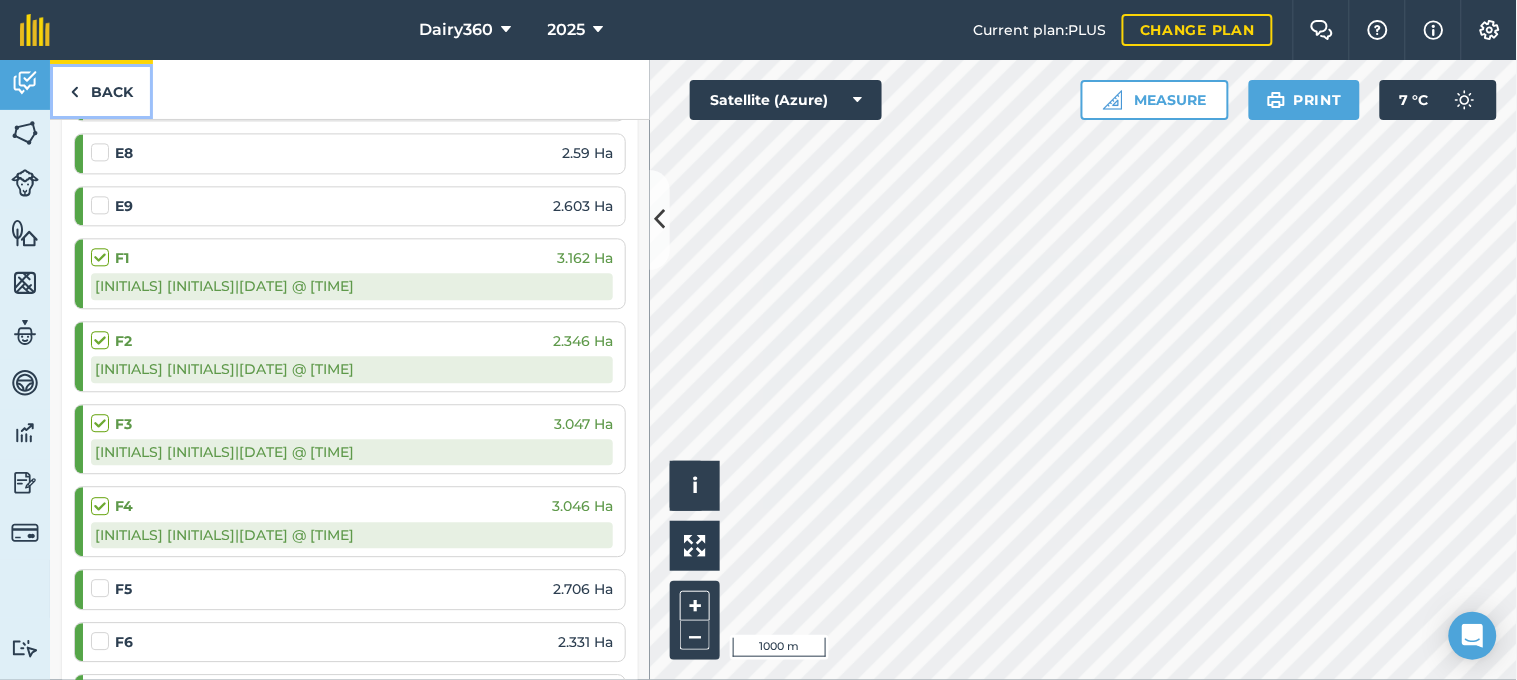click on "Back" at bounding box center [101, 89] 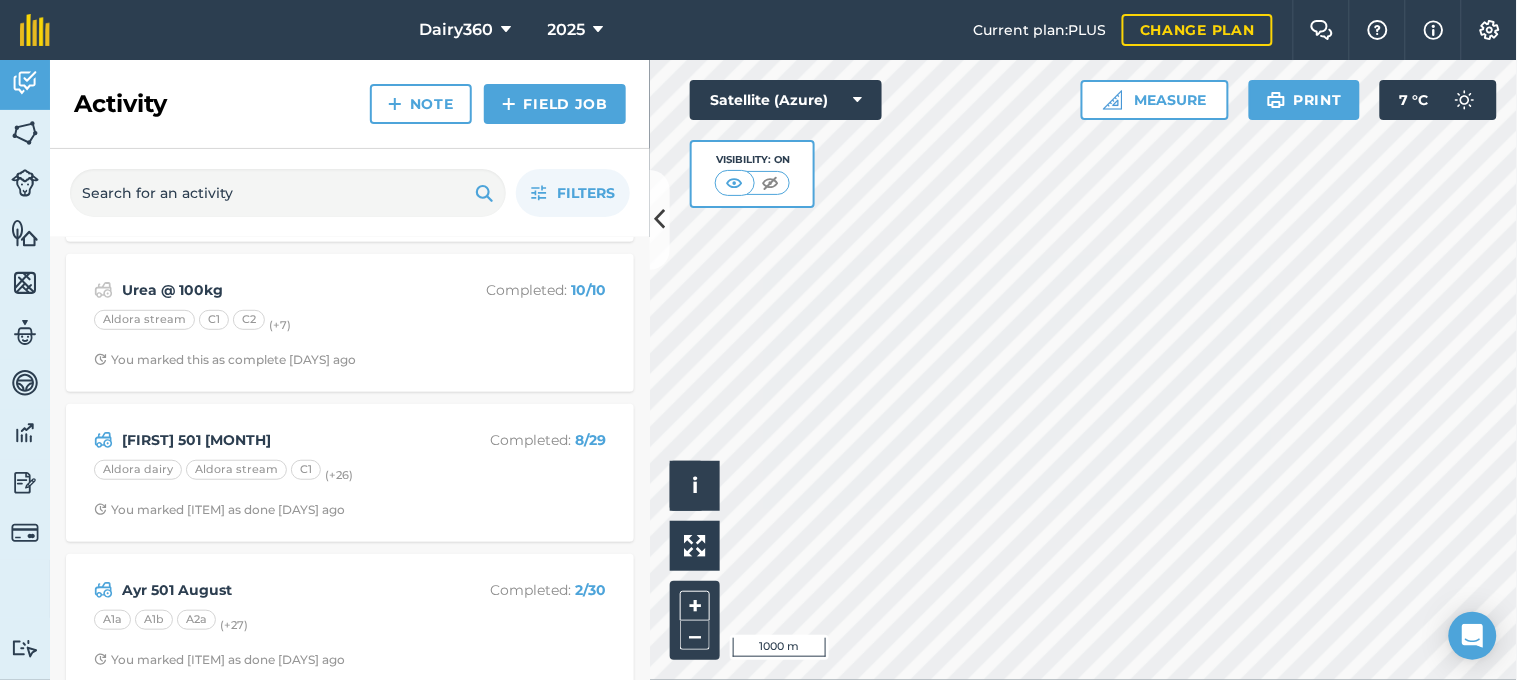 scroll, scrollTop: 444, scrollLeft: 0, axis: vertical 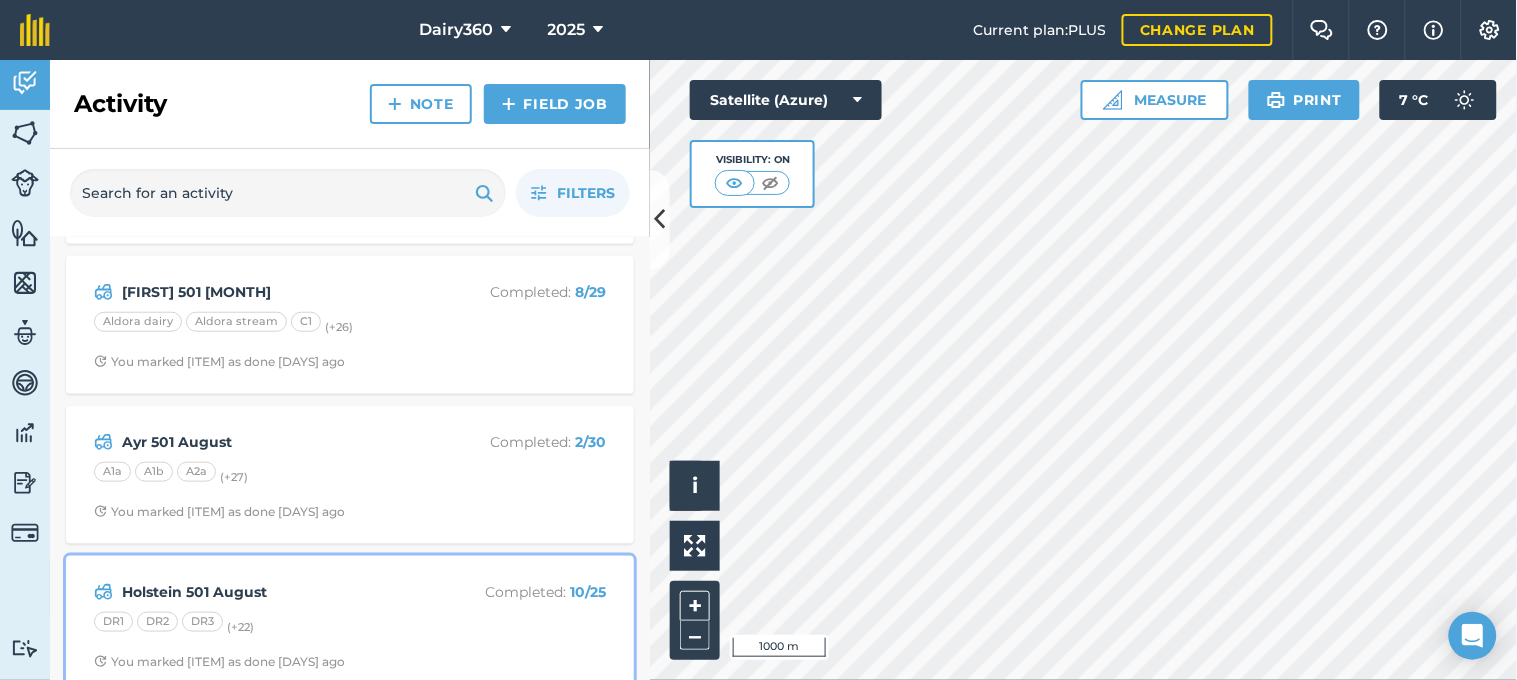 click on "Holstein 501 August" at bounding box center [280, 592] 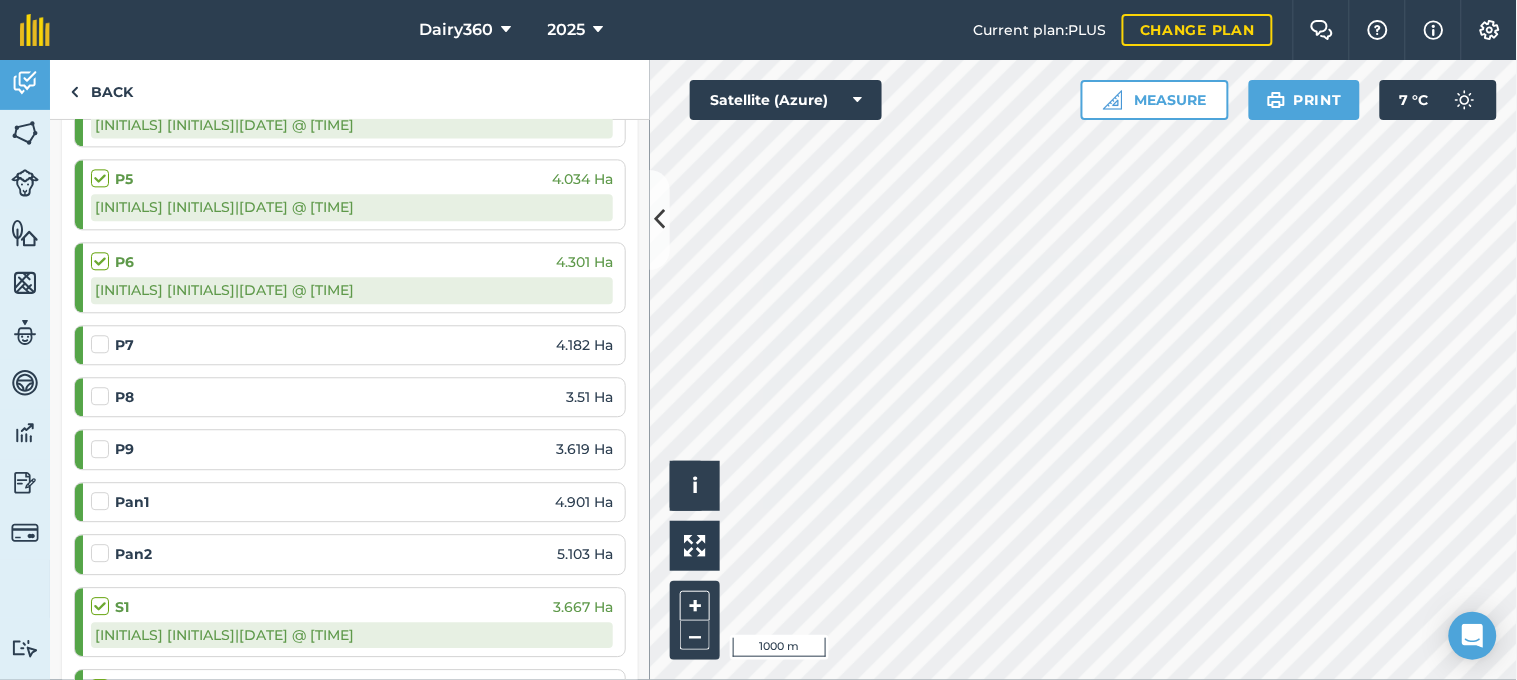 scroll, scrollTop: 888, scrollLeft: 0, axis: vertical 